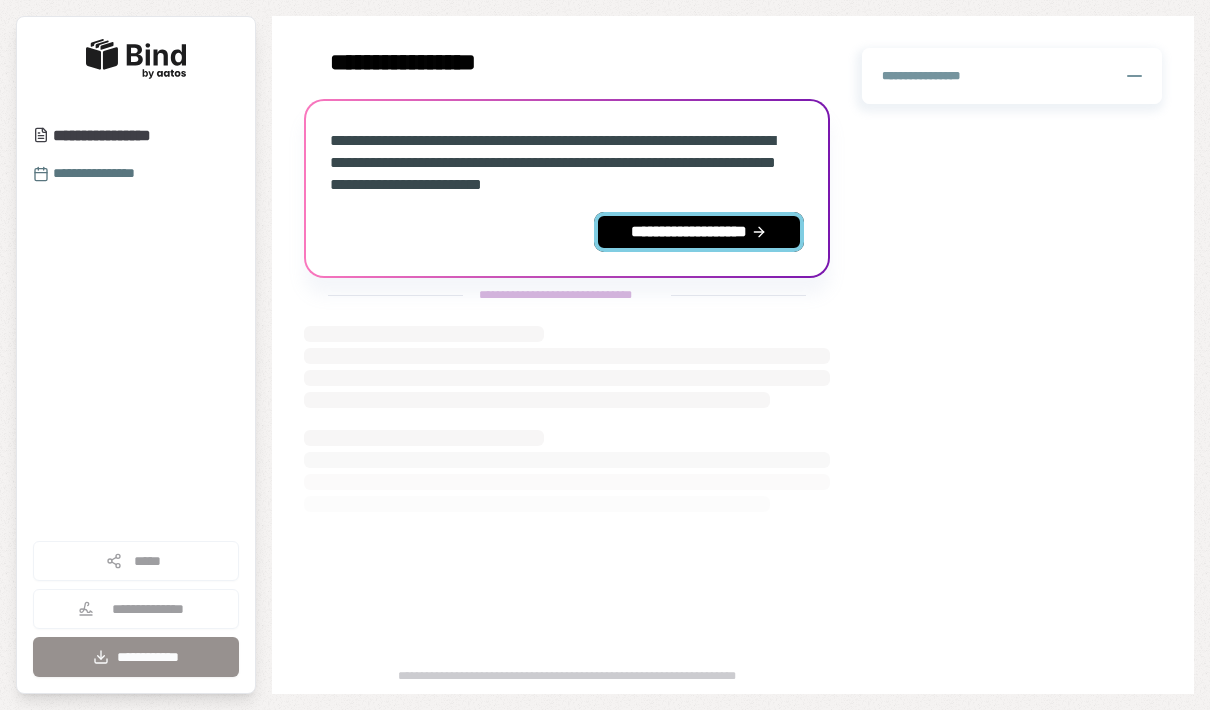 click on "**********" at bounding box center [699, 232] 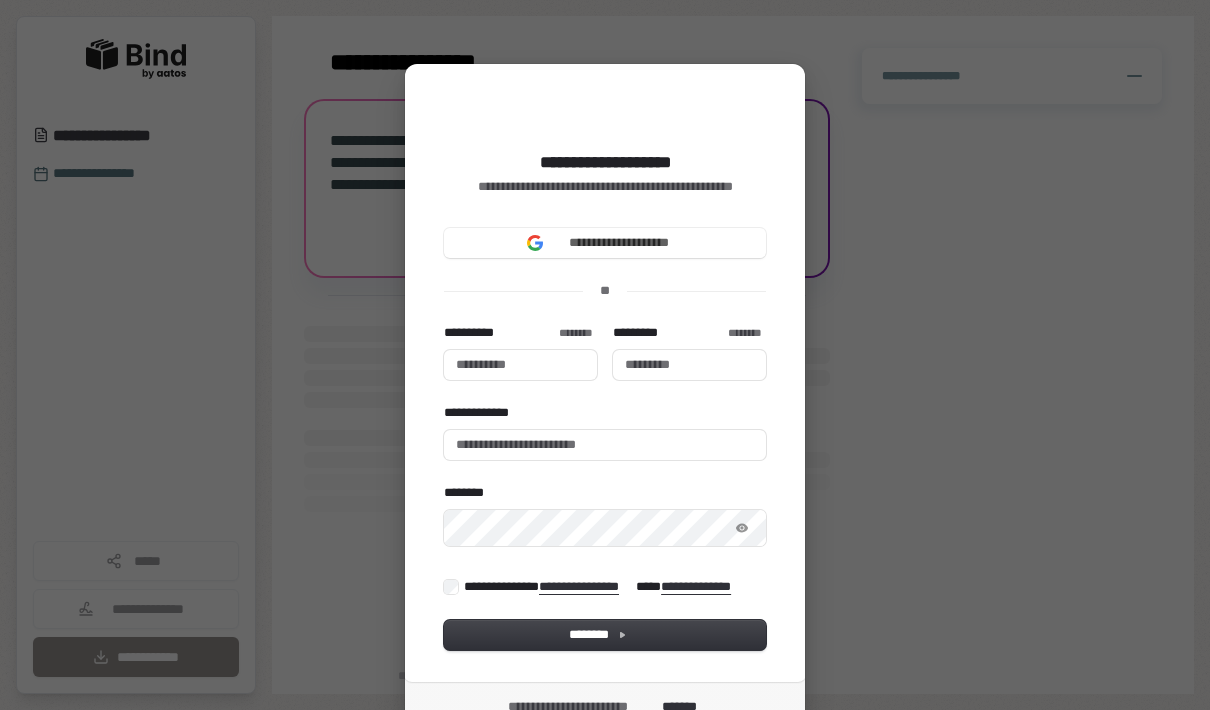 type 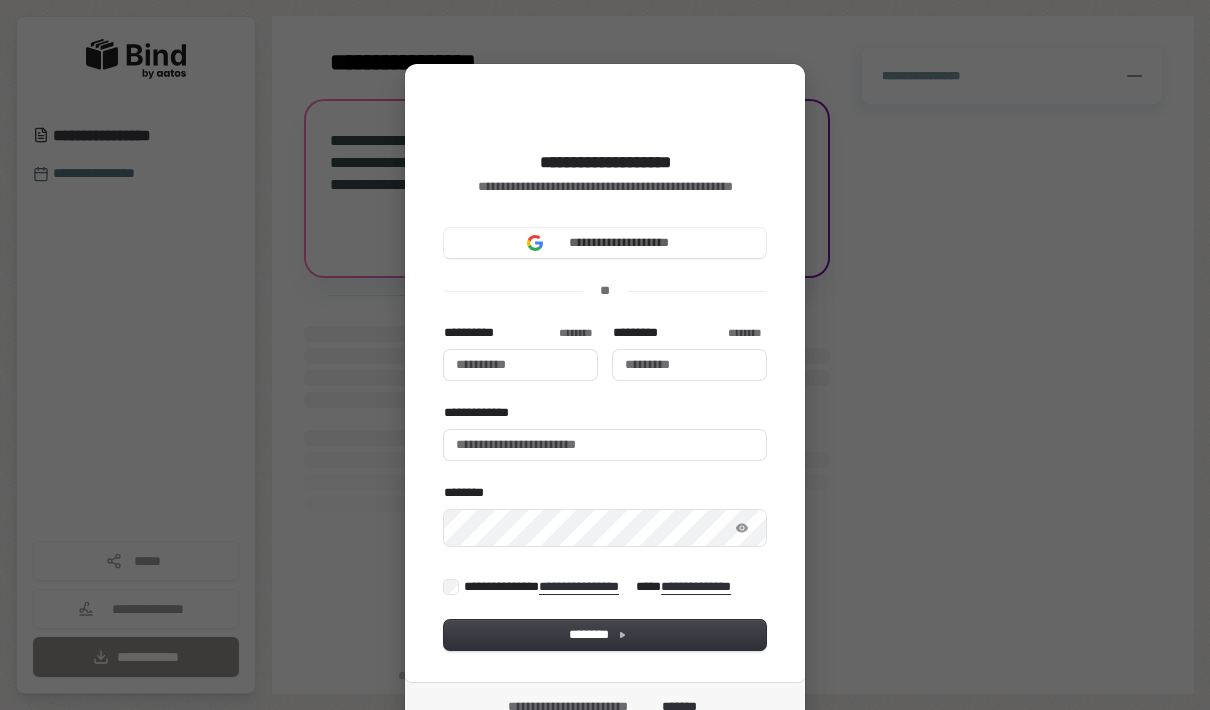 type 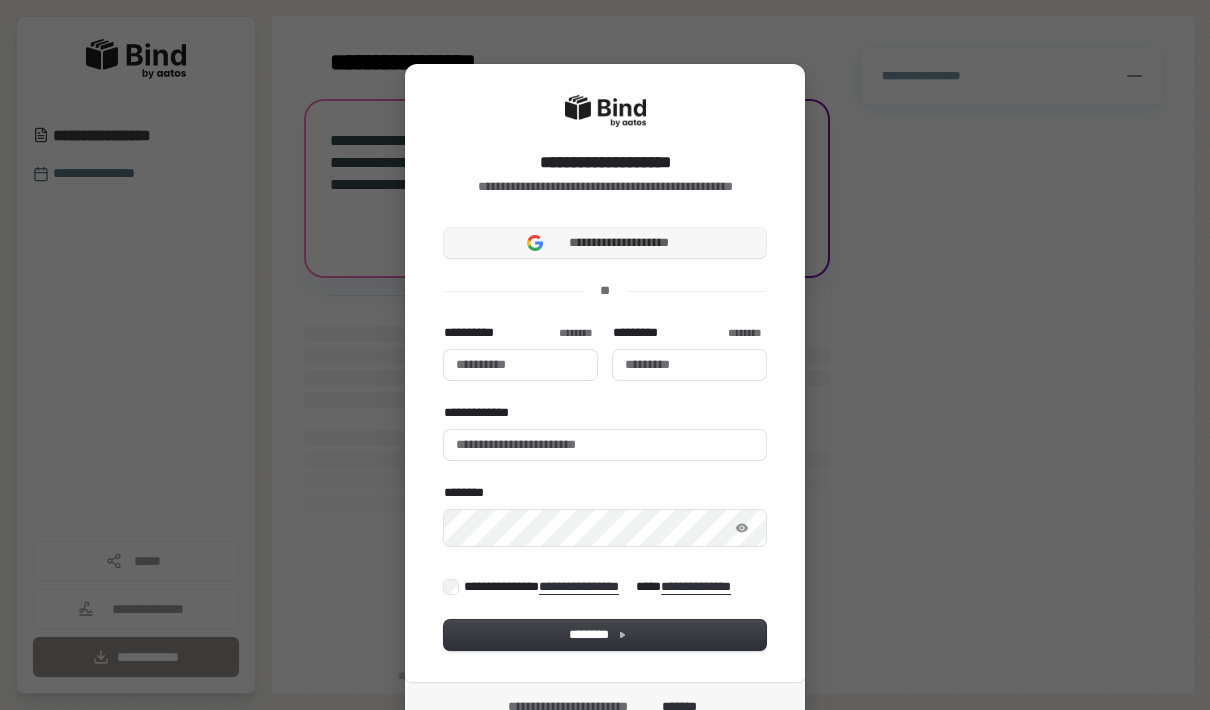 click on "**********" at bounding box center (619, 243) 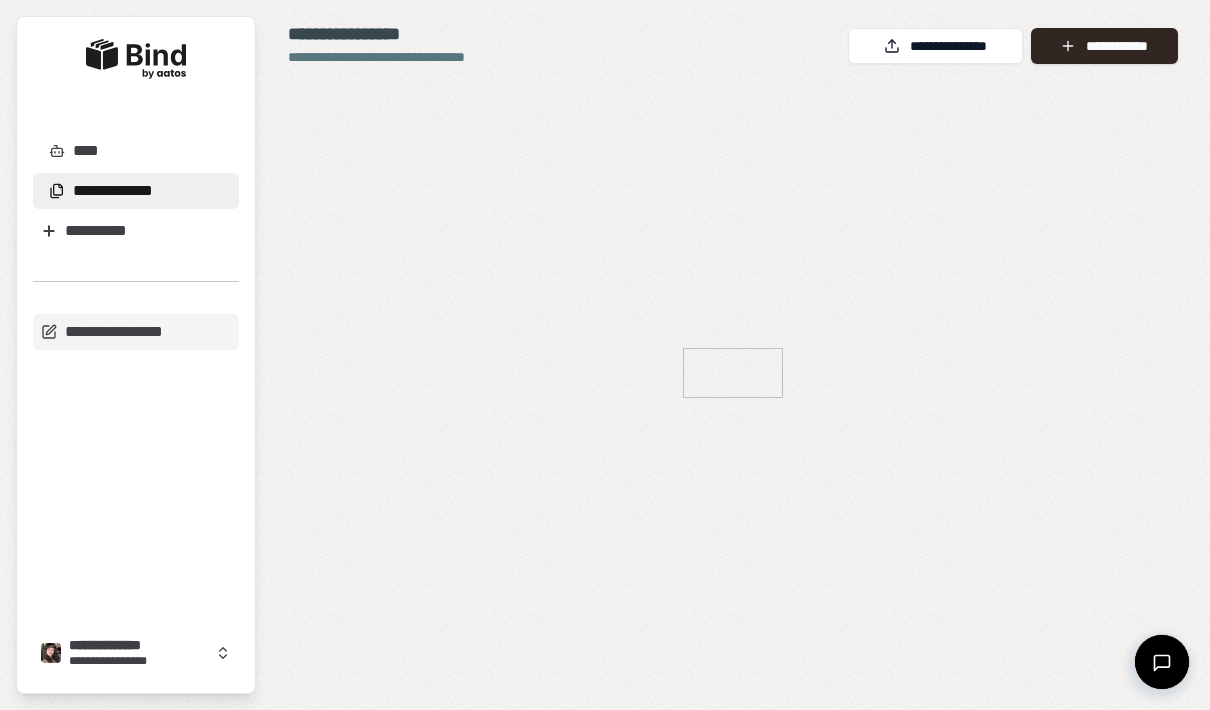 scroll, scrollTop: 0, scrollLeft: 0, axis: both 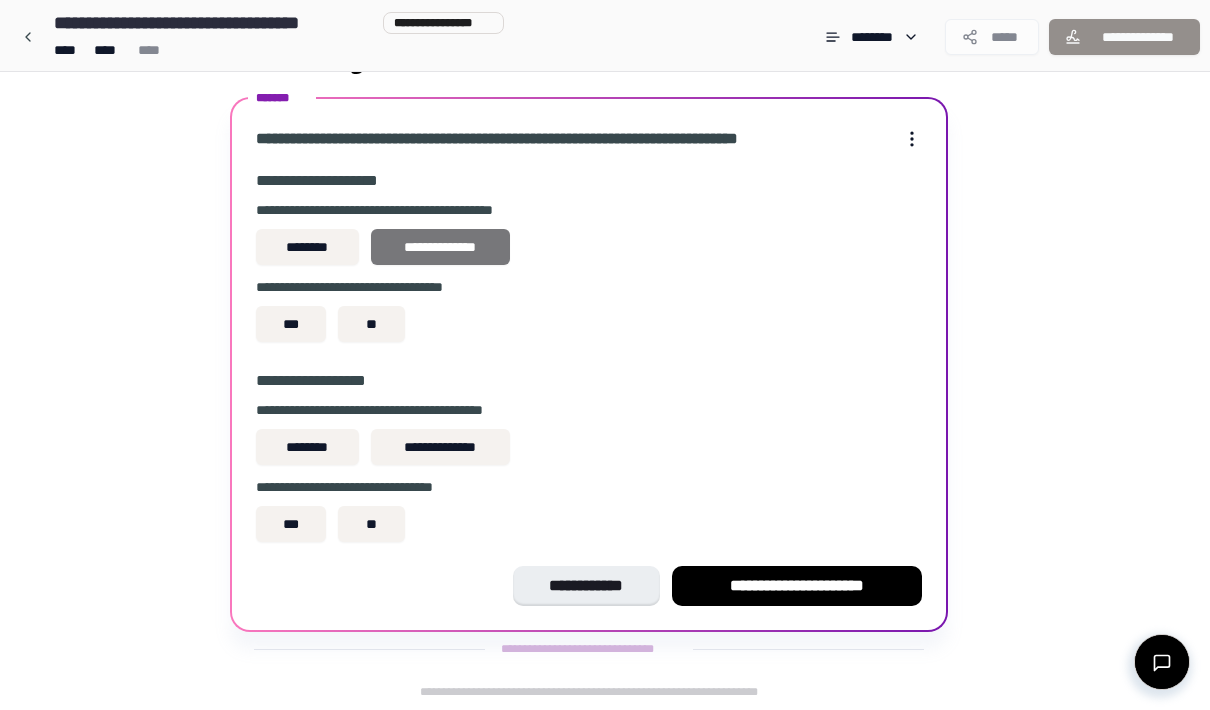 click on "**********" at bounding box center (440, 247) 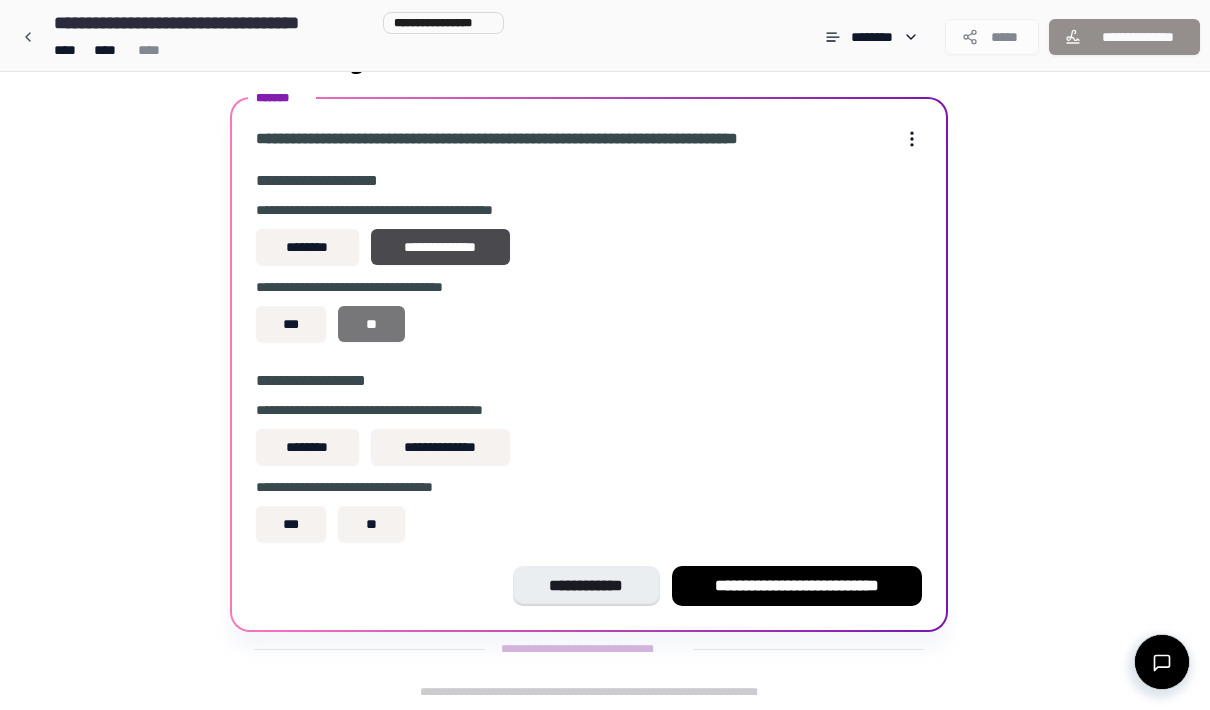 click on "**" at bounding box center (371, 324) 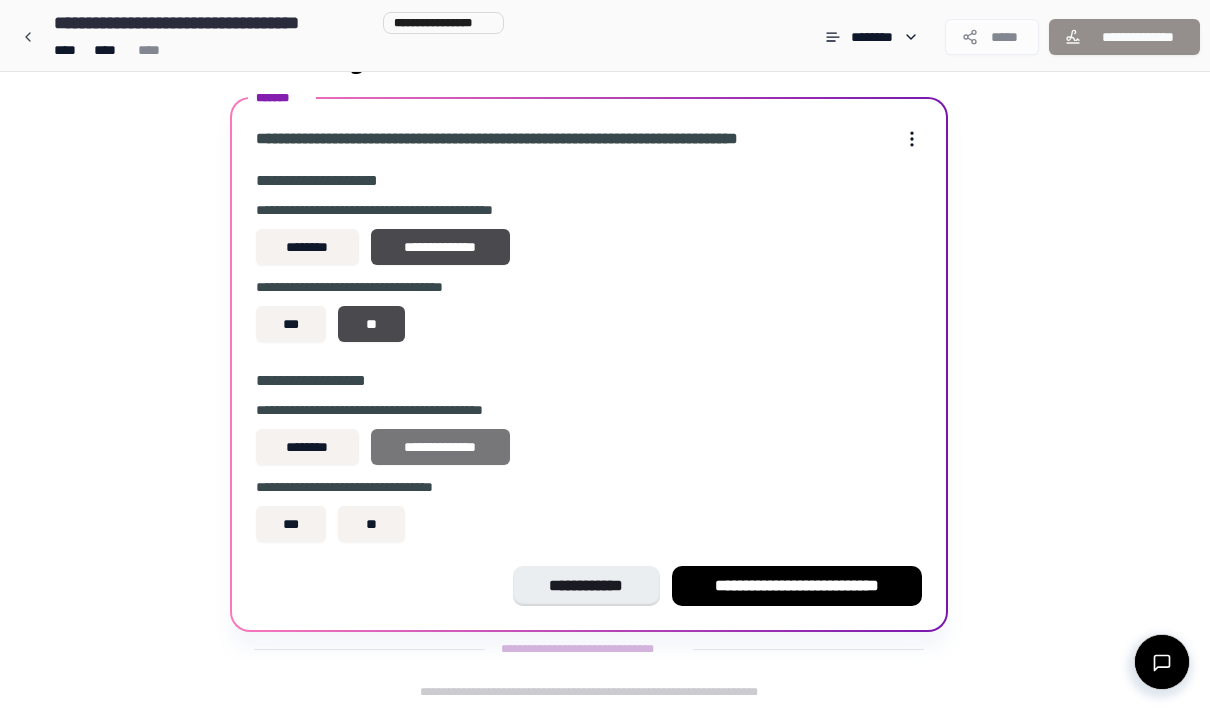 click on "**********" at bounding box center (440, 447) 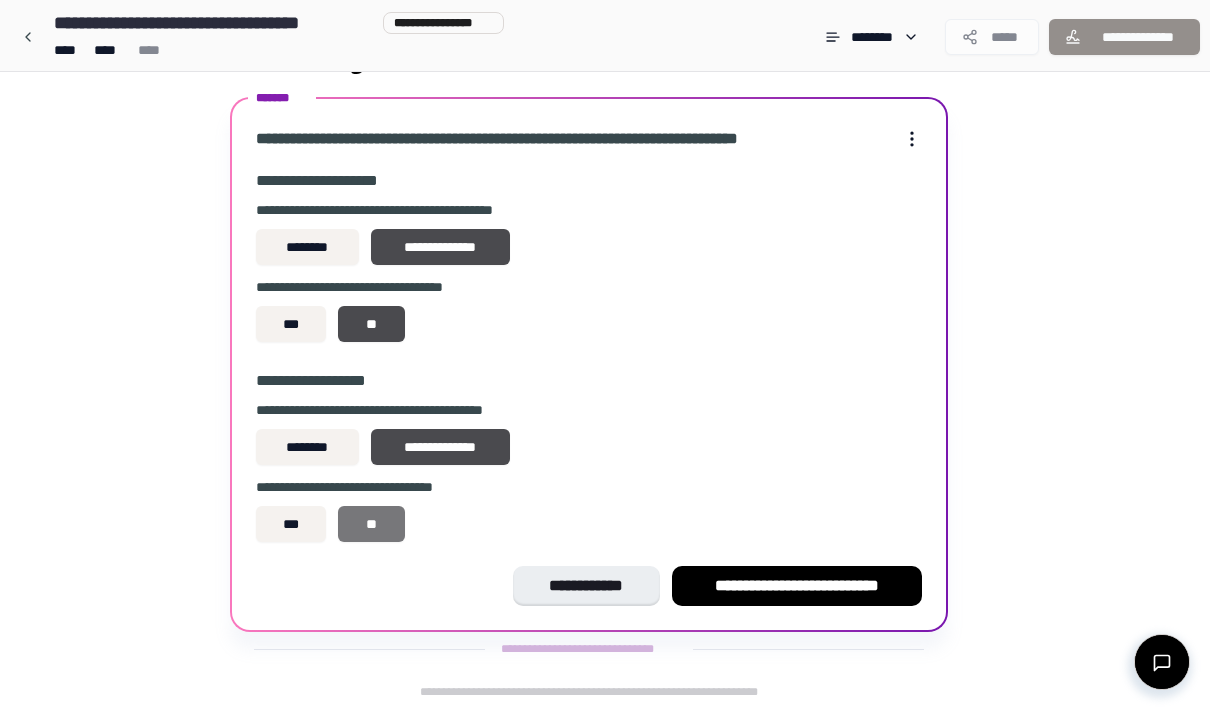 click on "**" at bounding box center [371, 524] 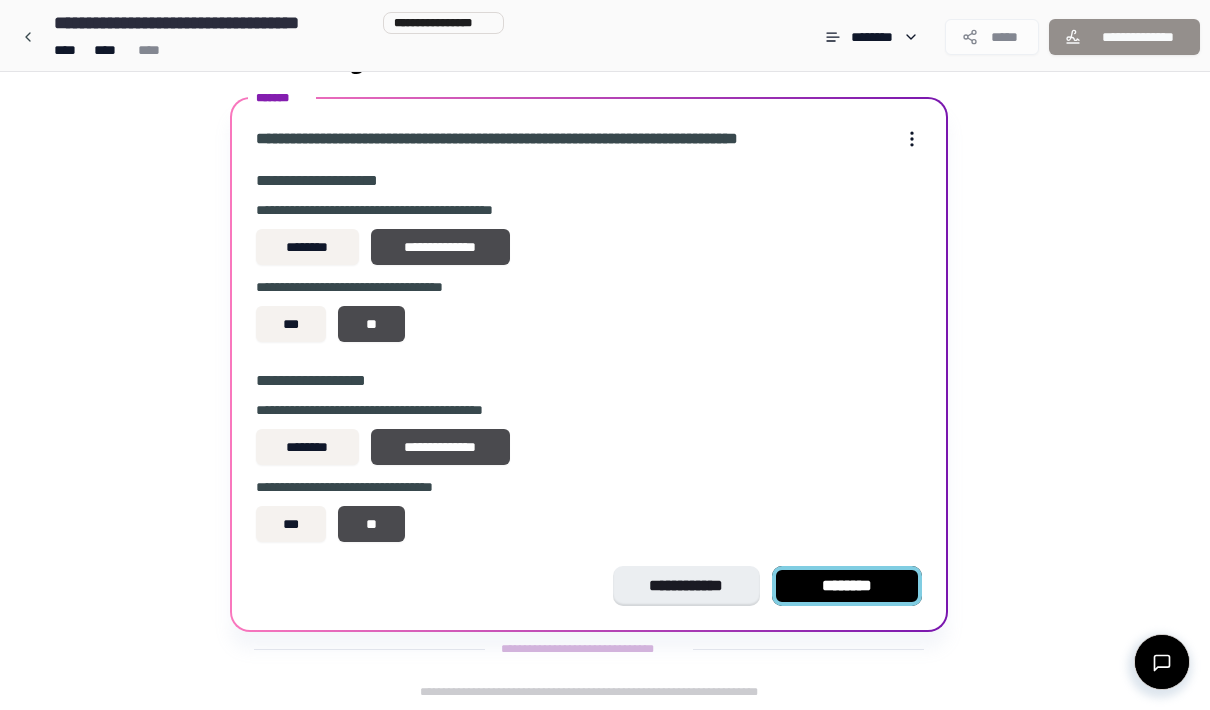 click on "********" at bounding box center [847, 586] 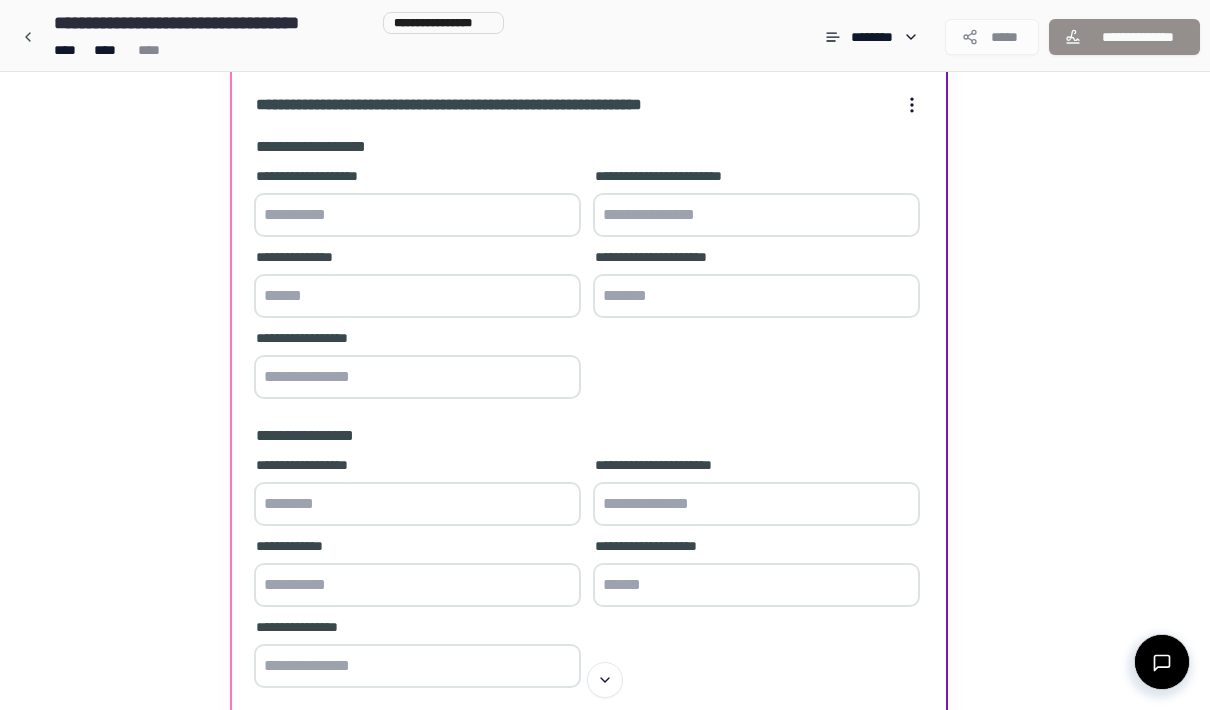 scroll, scrollTop: 134, scrollLeft: 0, axis: vertical 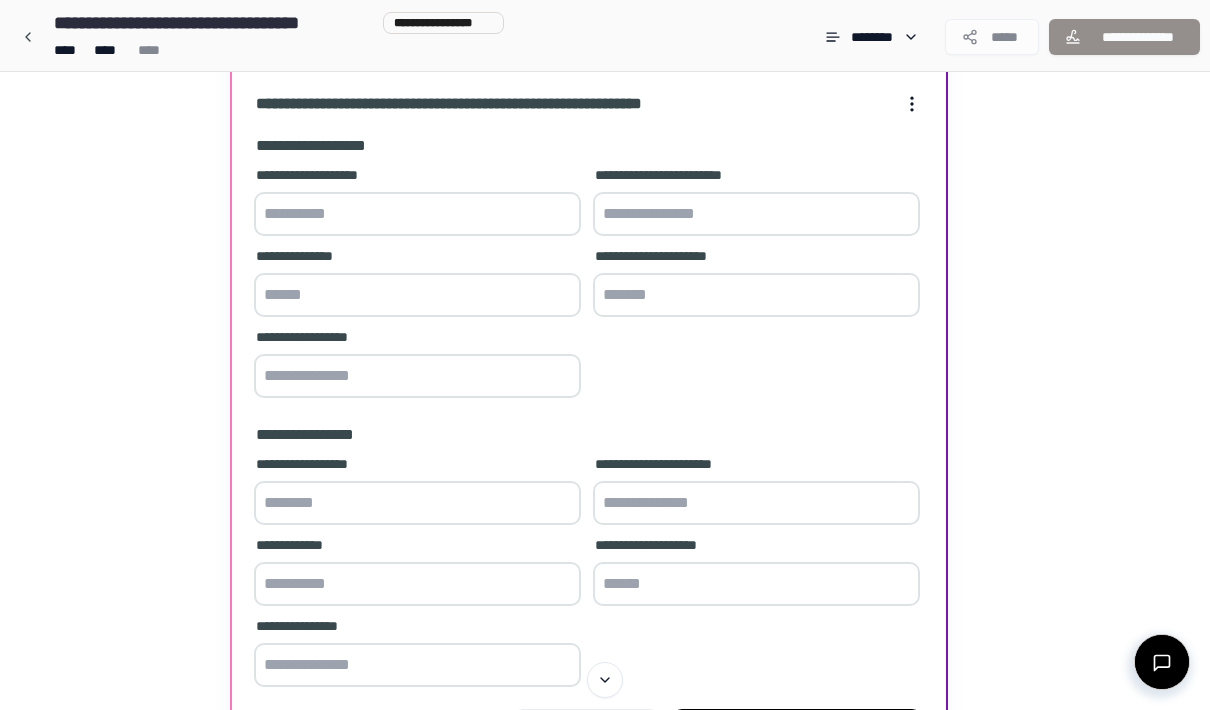 click at bounding box center [417, 214] 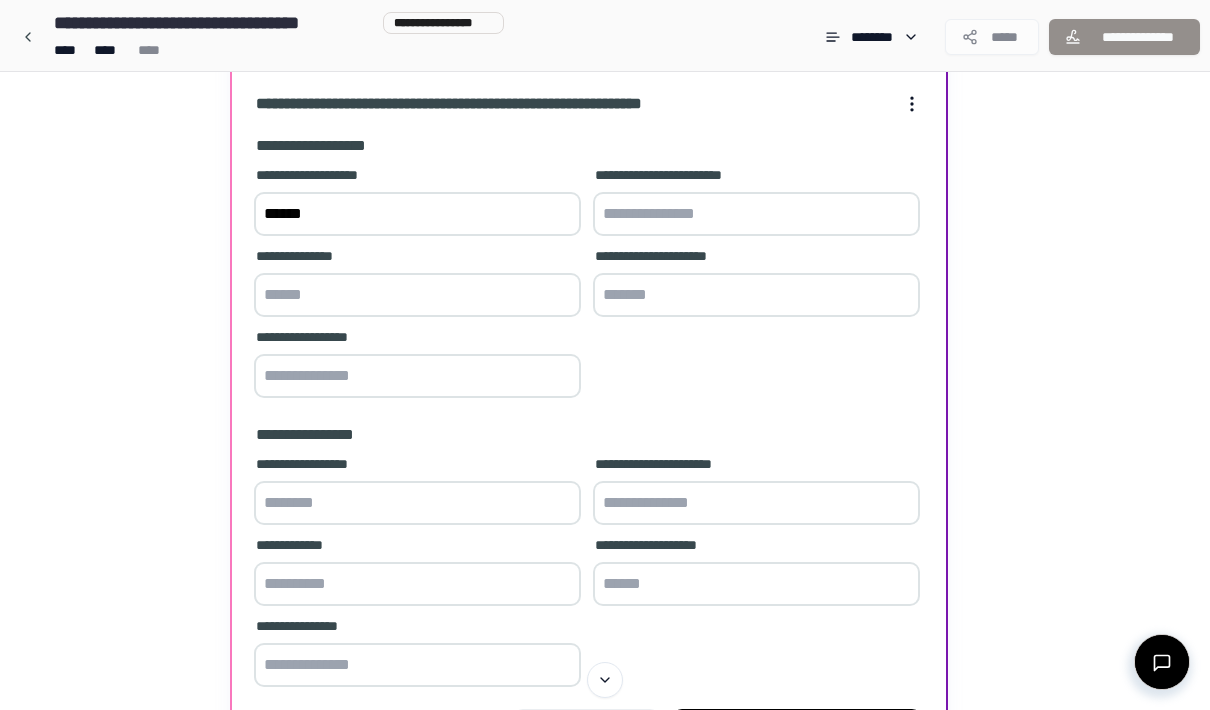 type on "******" 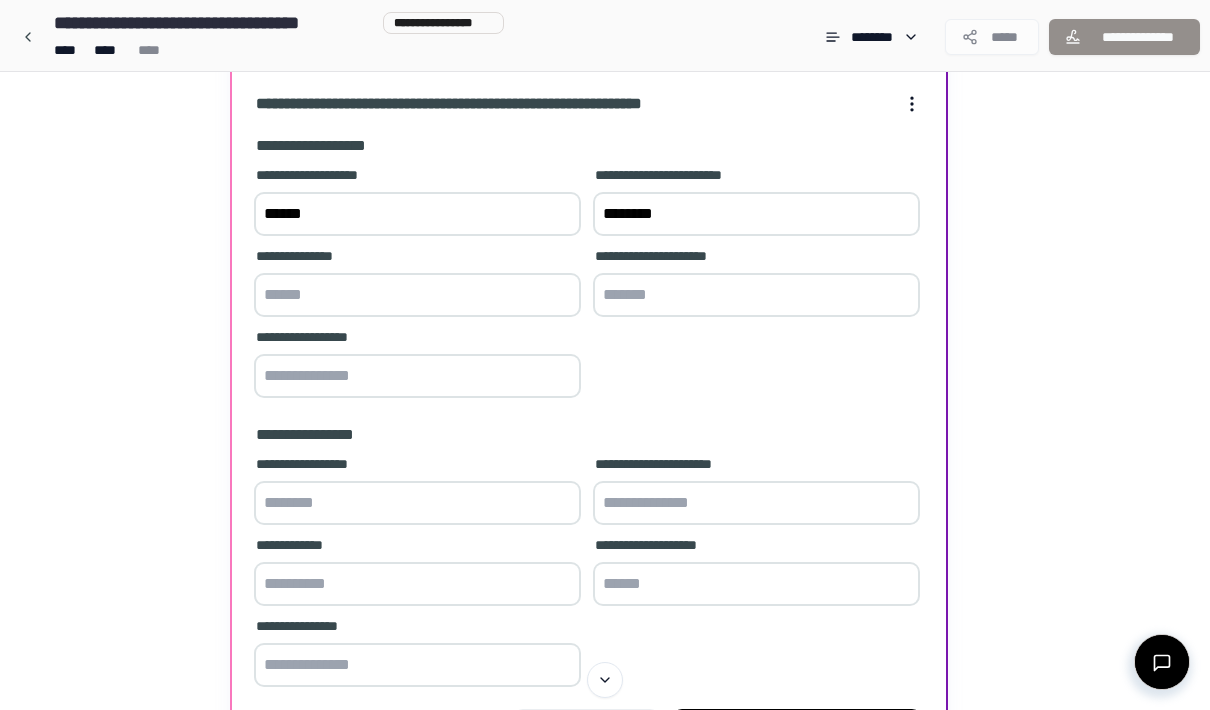 type on "********" 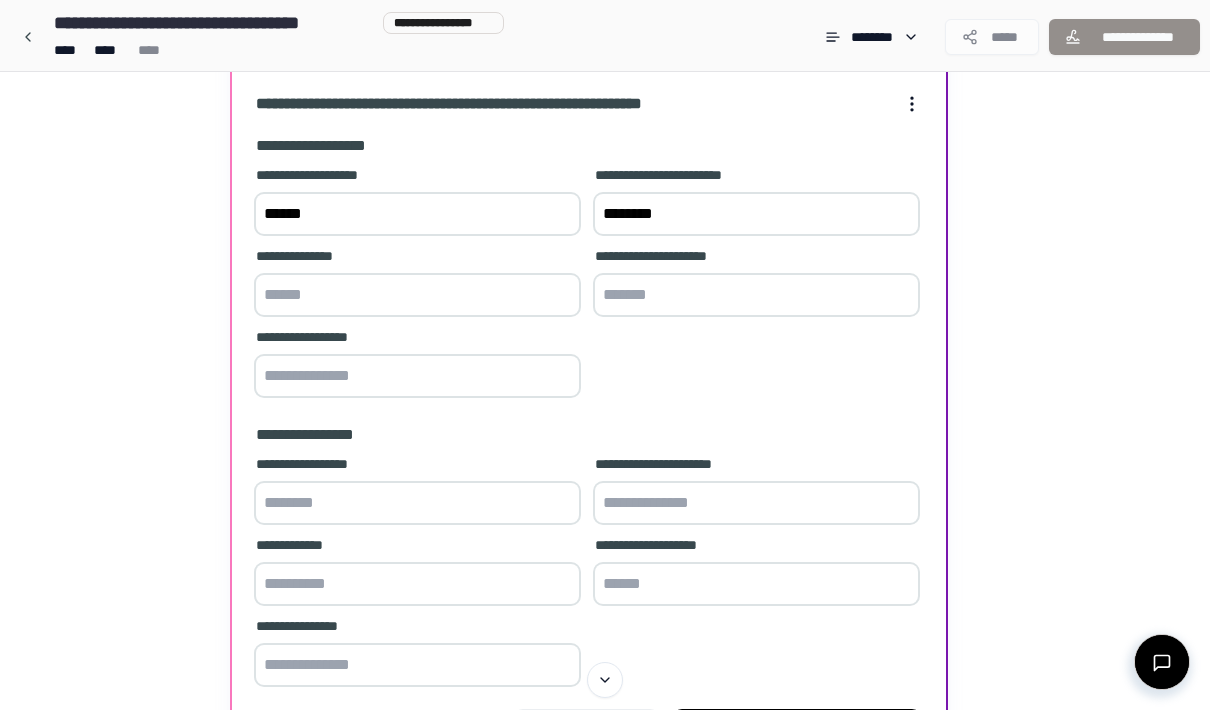 click at bounding box center (417, 295) 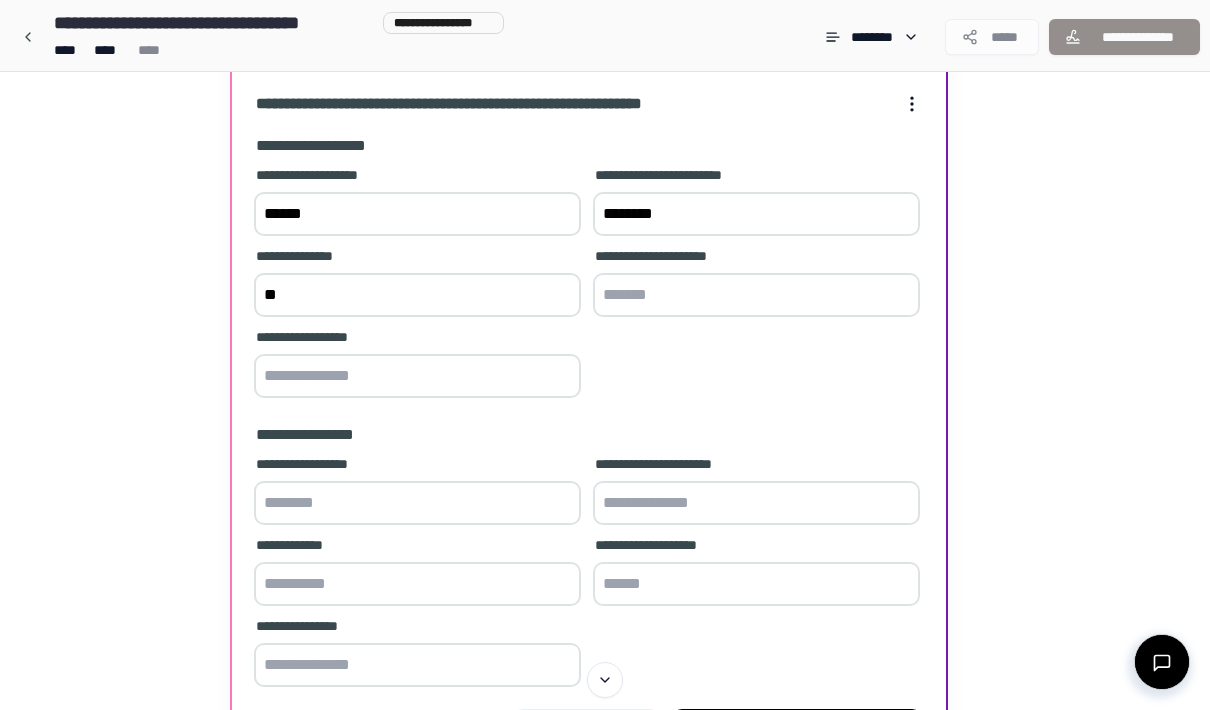 type on "*" 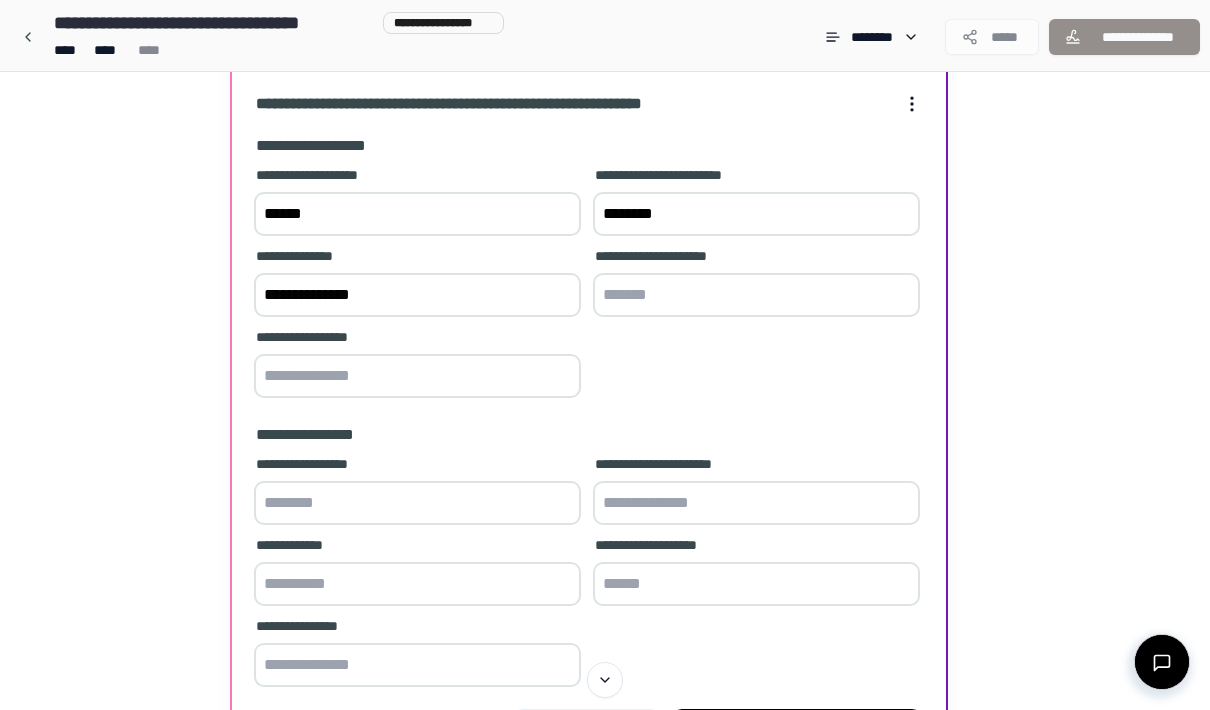 type on "**********" 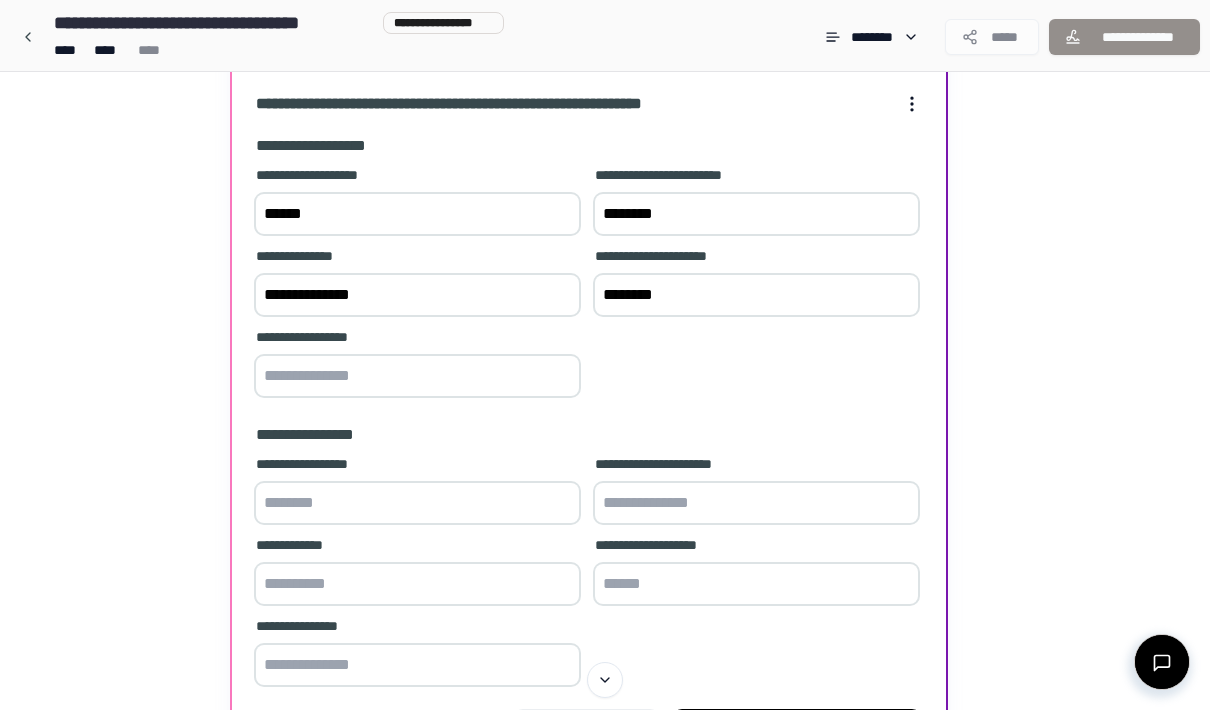 type on "********" 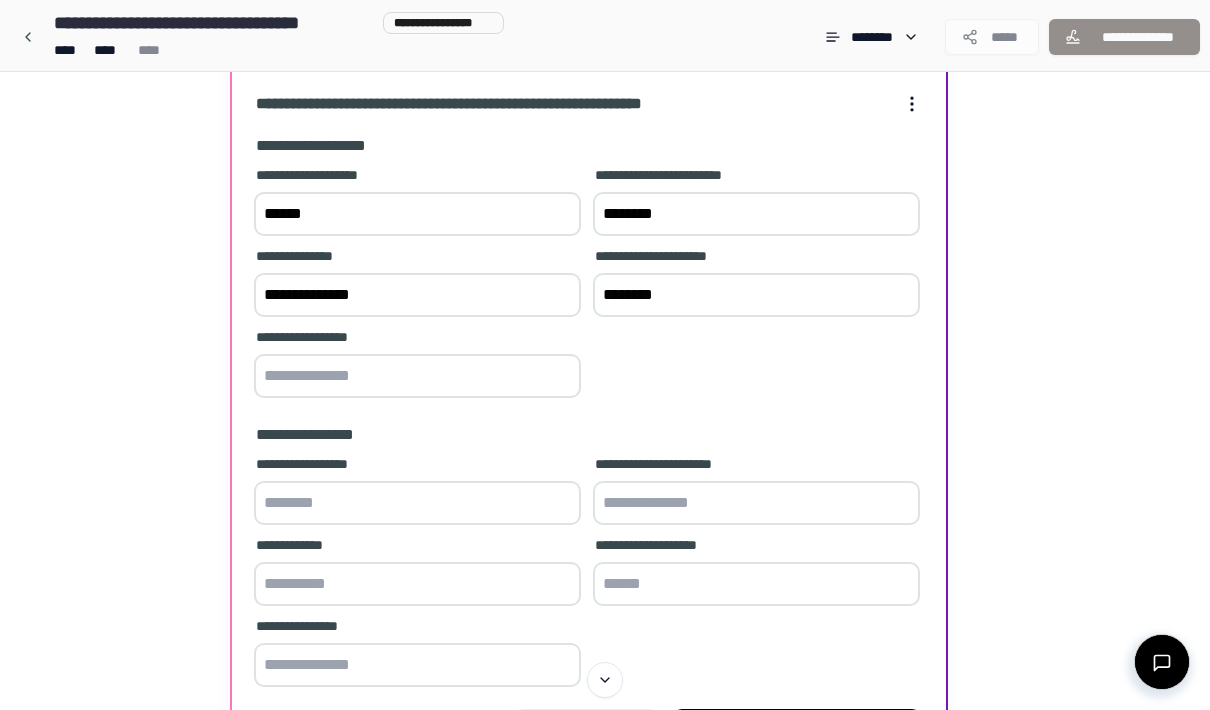 click at bounding box center (417, 376) 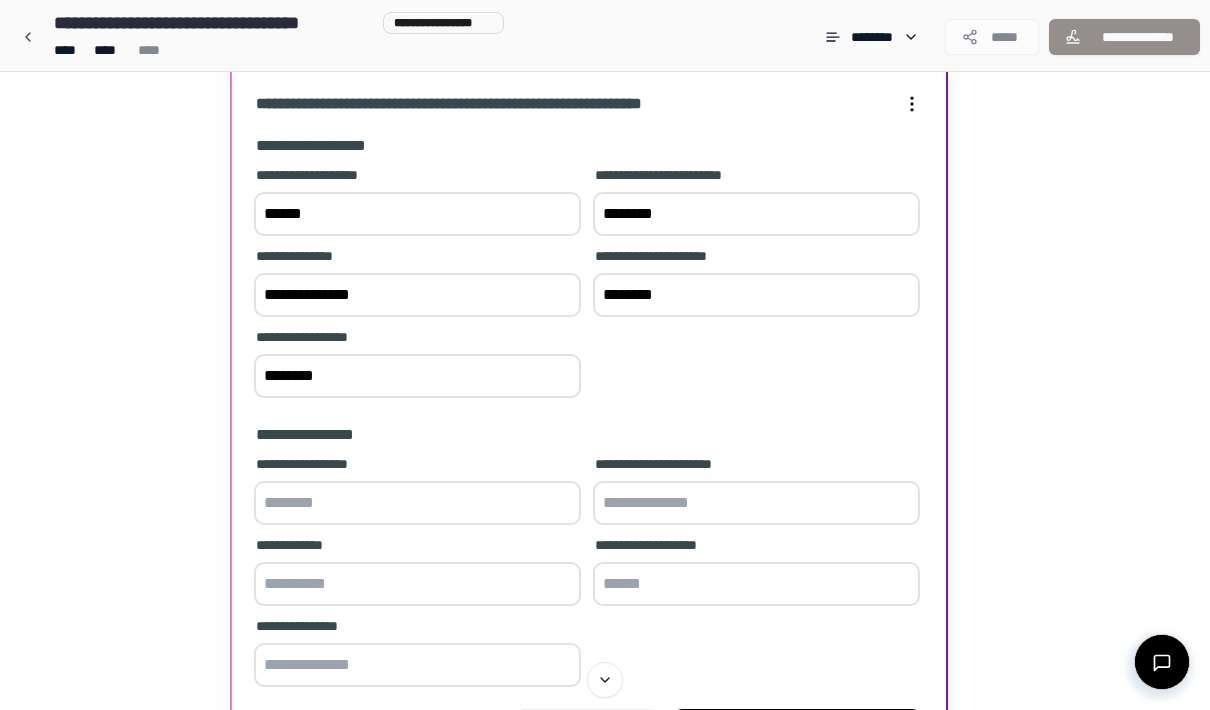 type on "********" 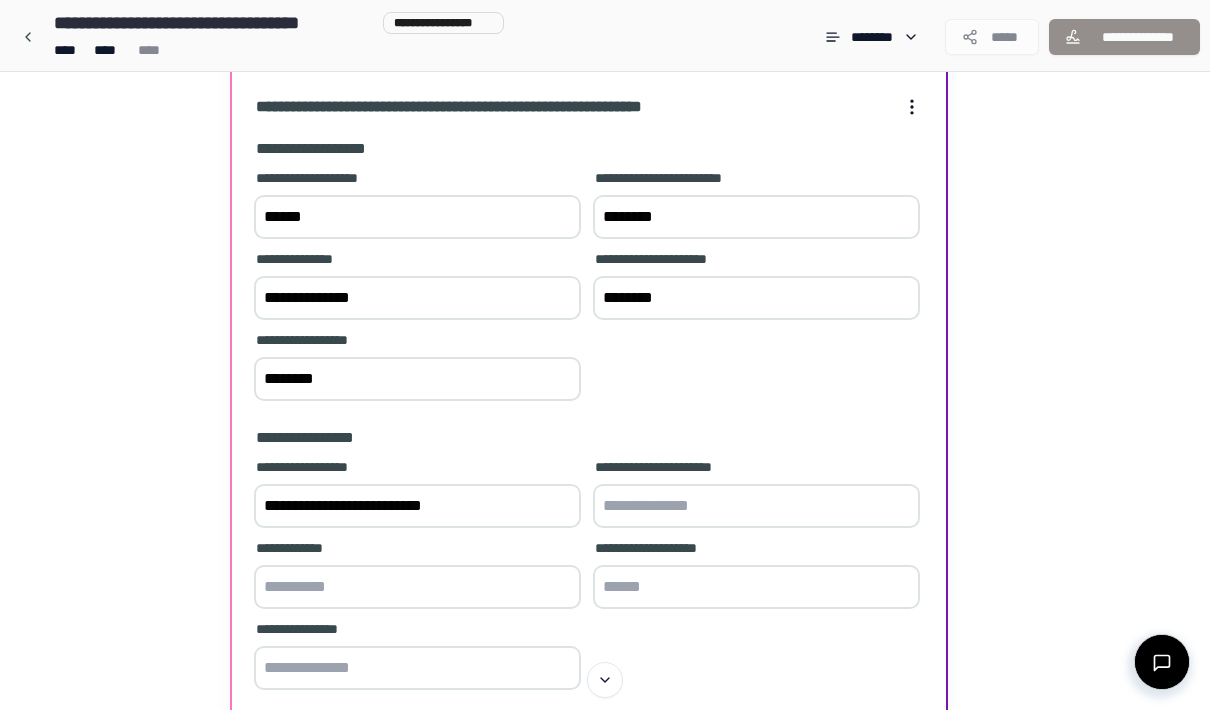 scroll, scrollTop: 129, scrollLeft: 0, axis: vertical 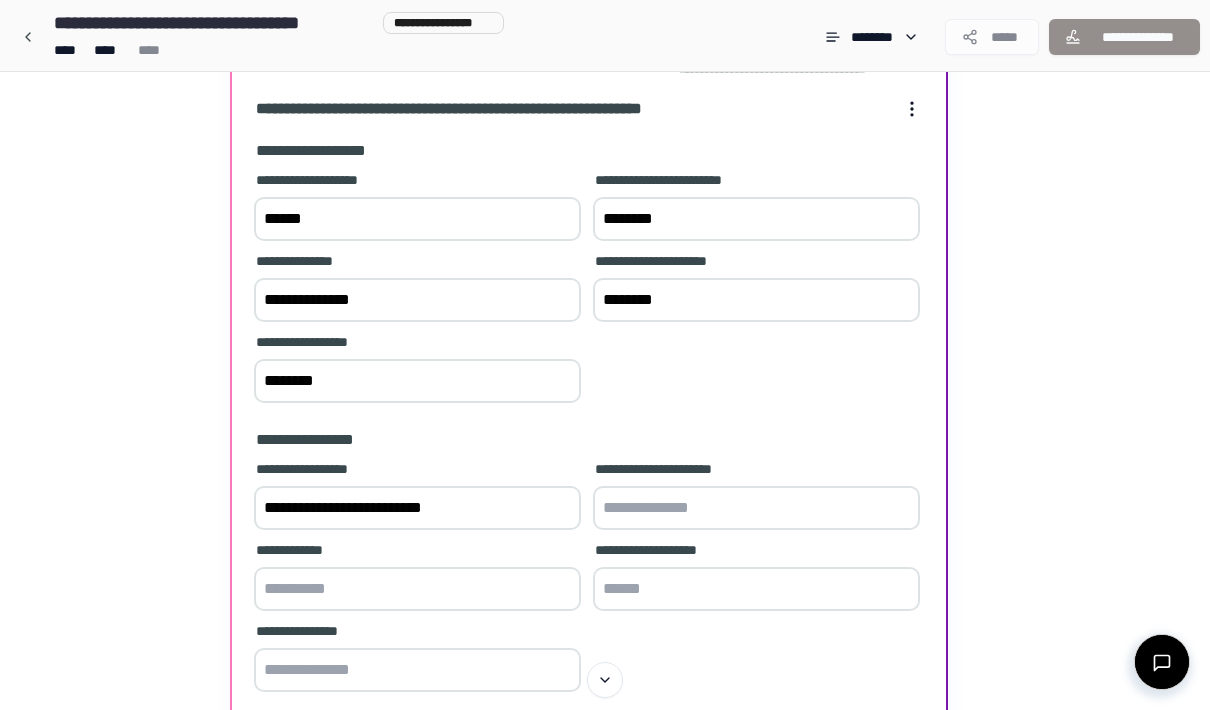 type on "**********" 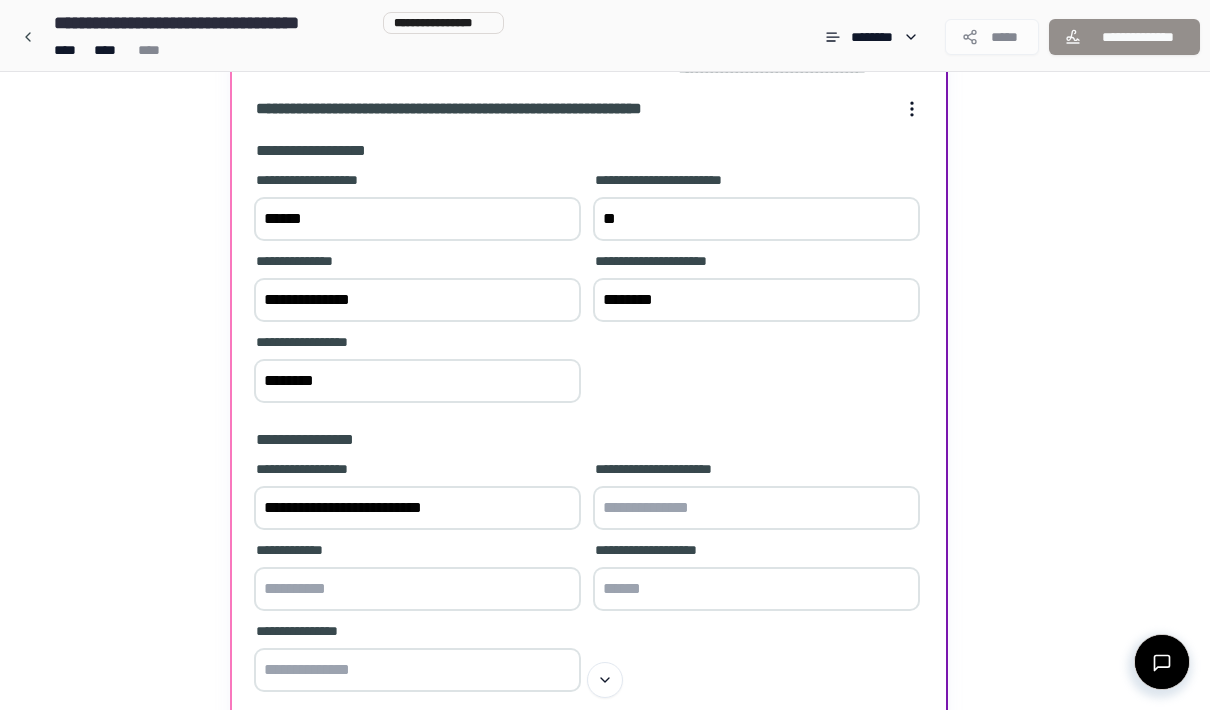 type on "*" 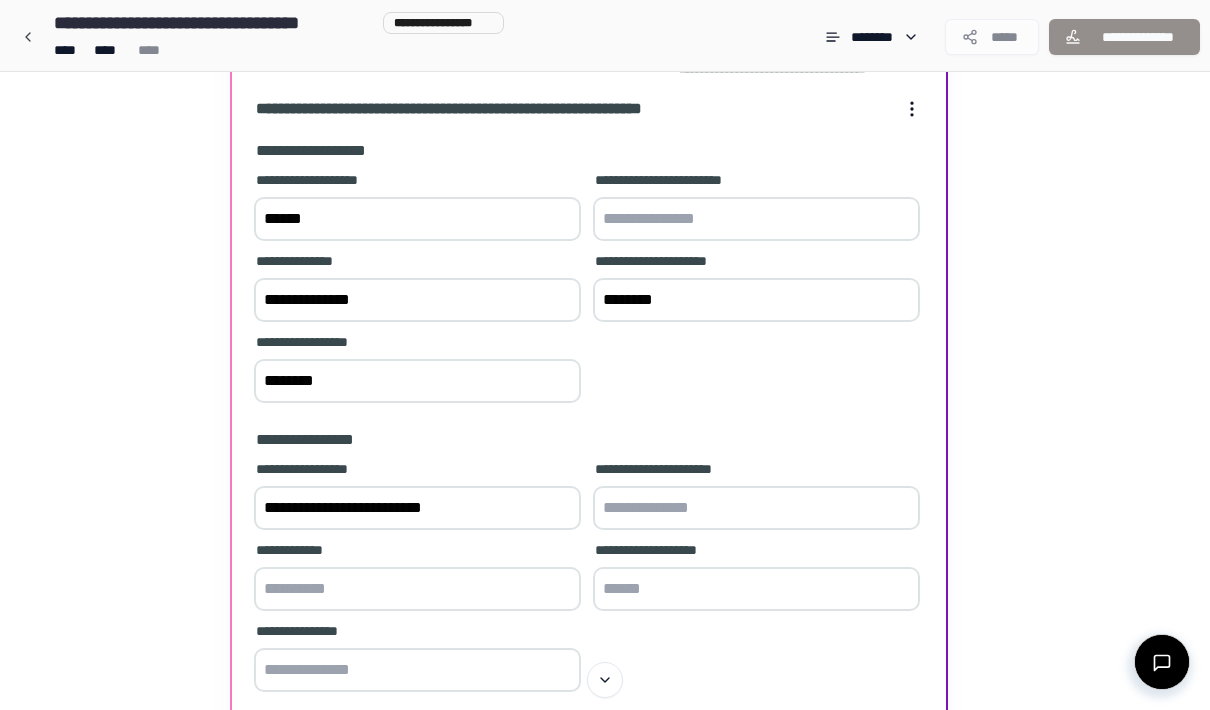 type 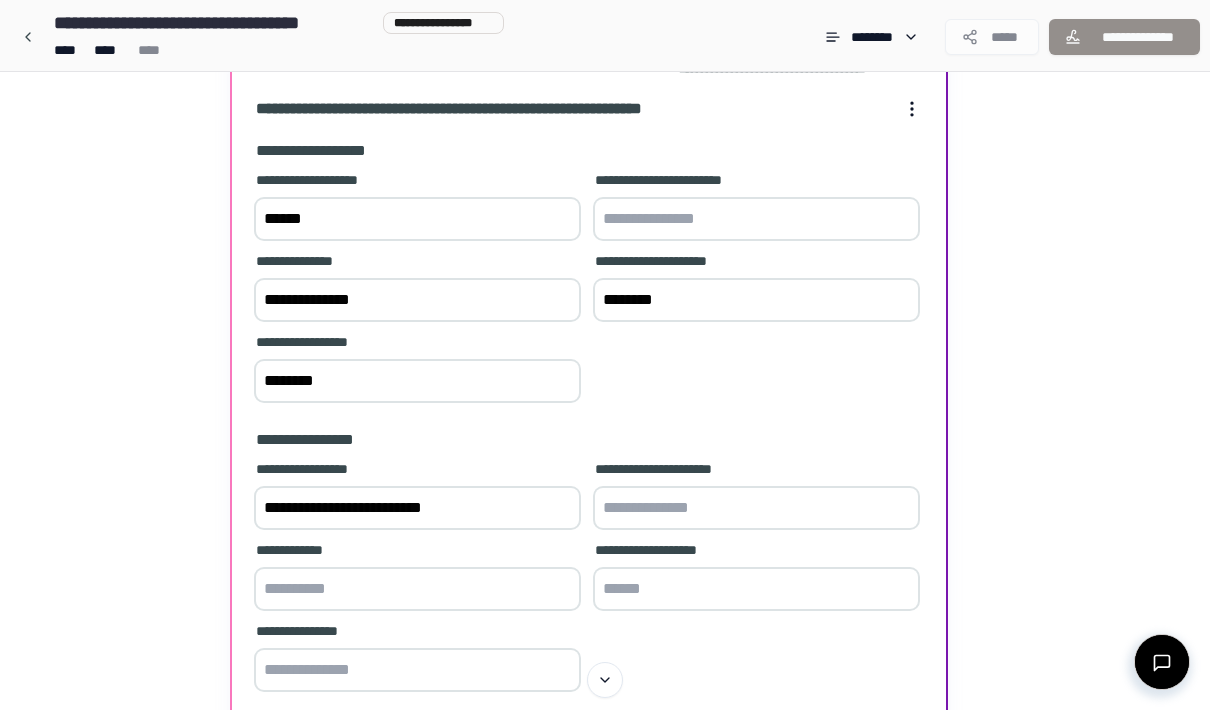 click on "******" at bounding box center [417, 219] 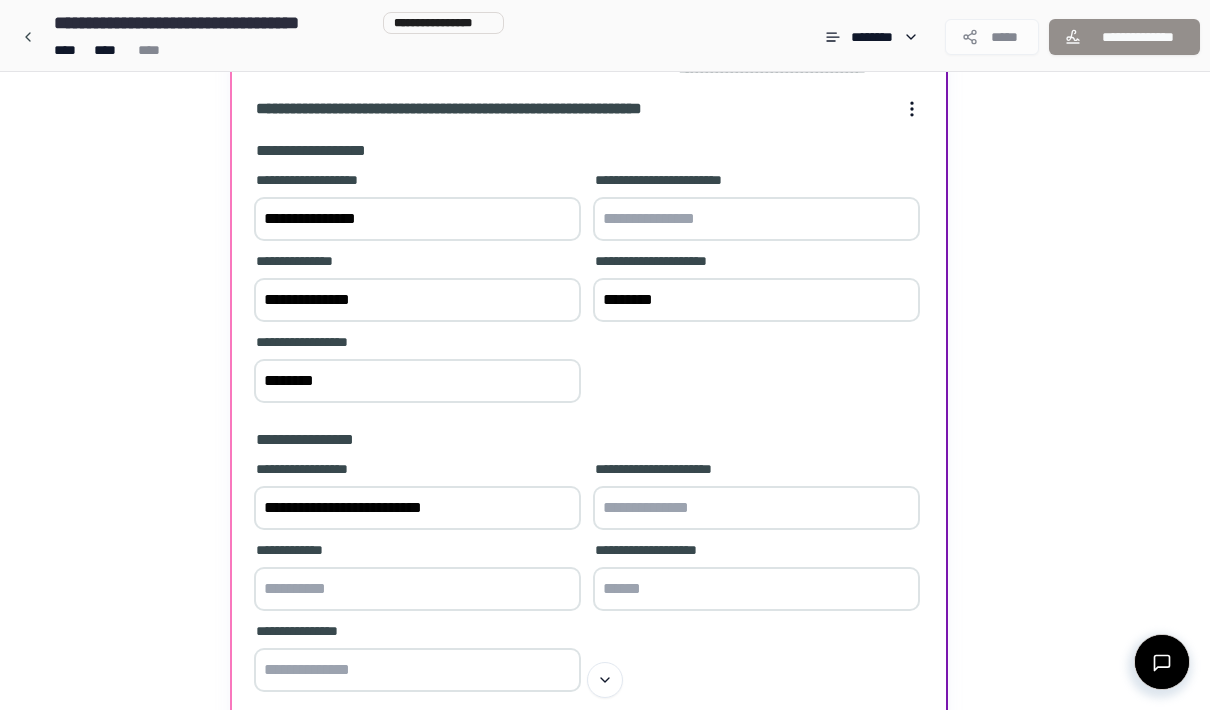 type on "**********" 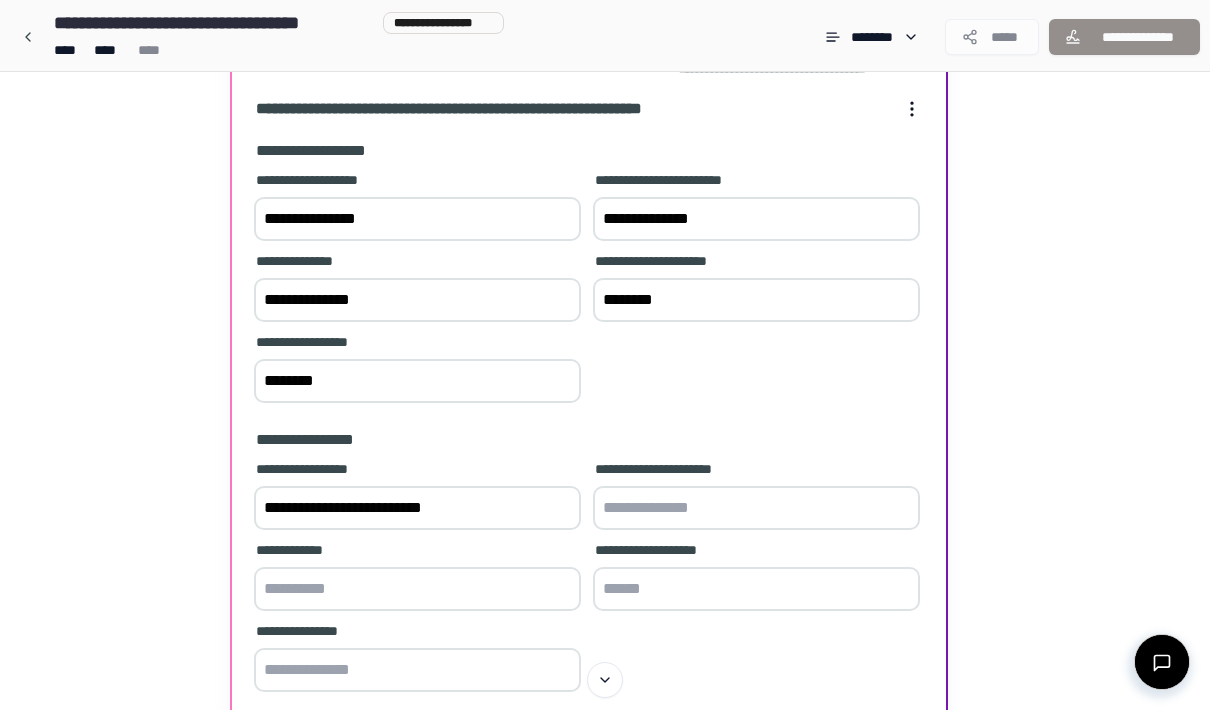 type on "**********" 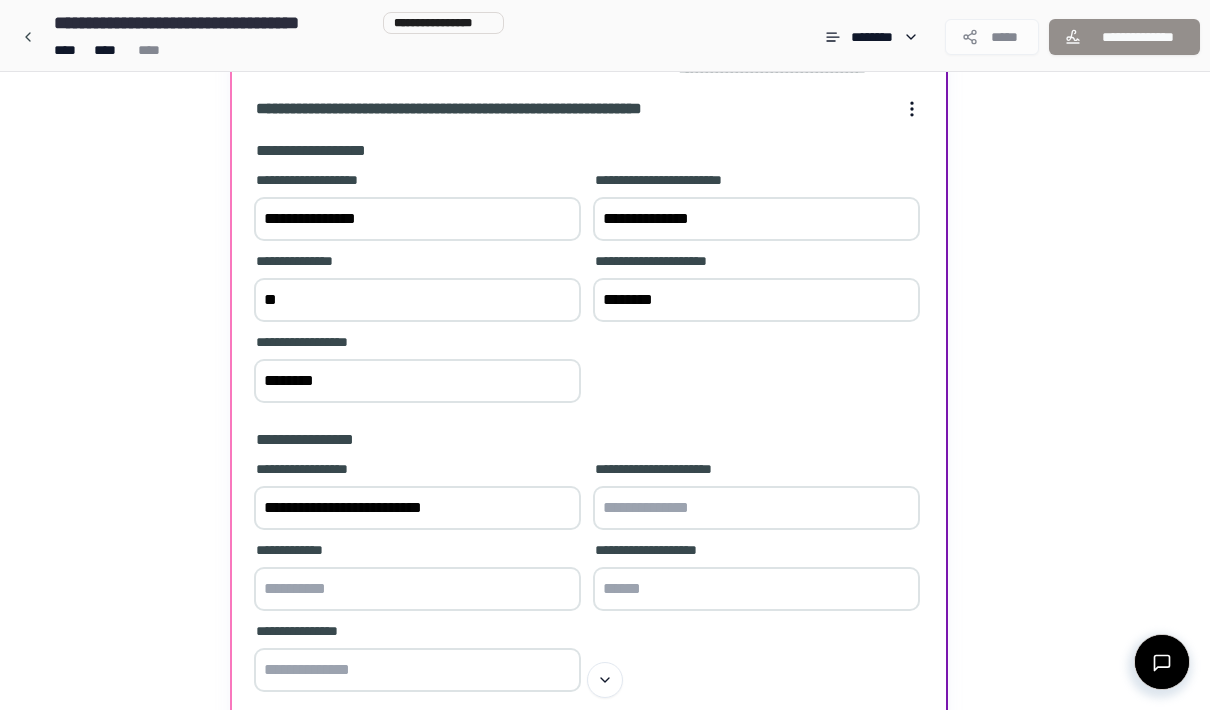 type on "*" 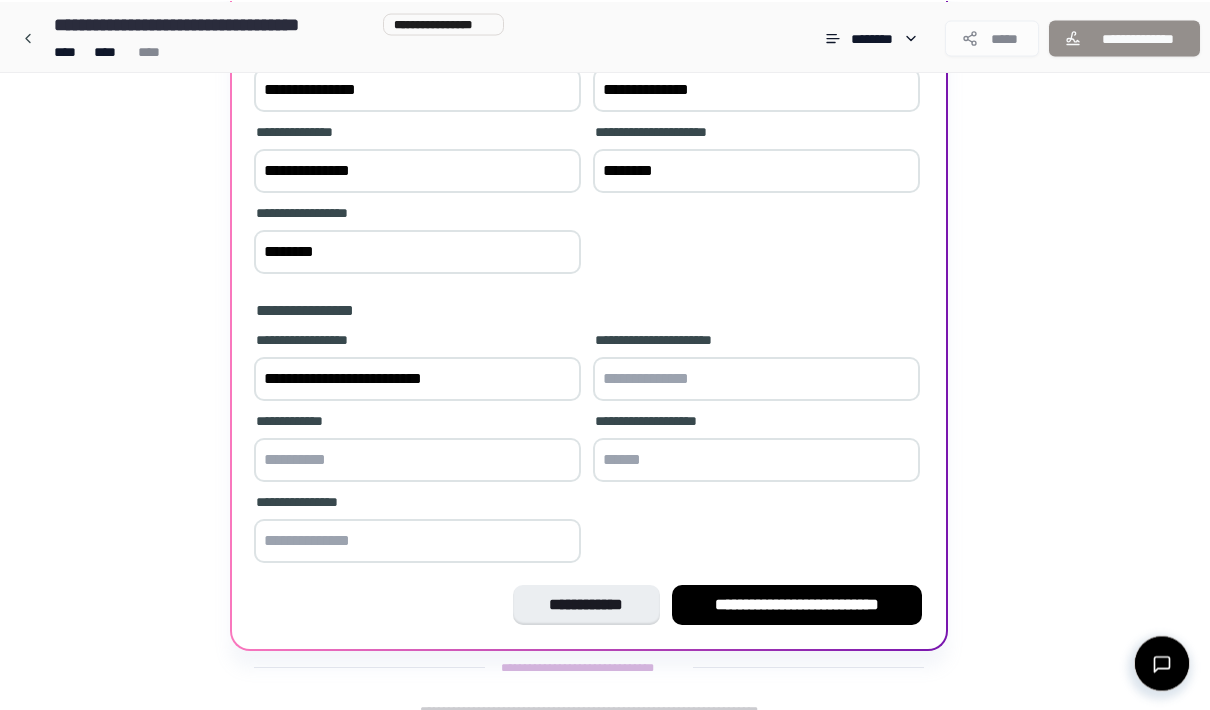scroll, scrollTop: 259, scrollLeft: 0, axis: vertical 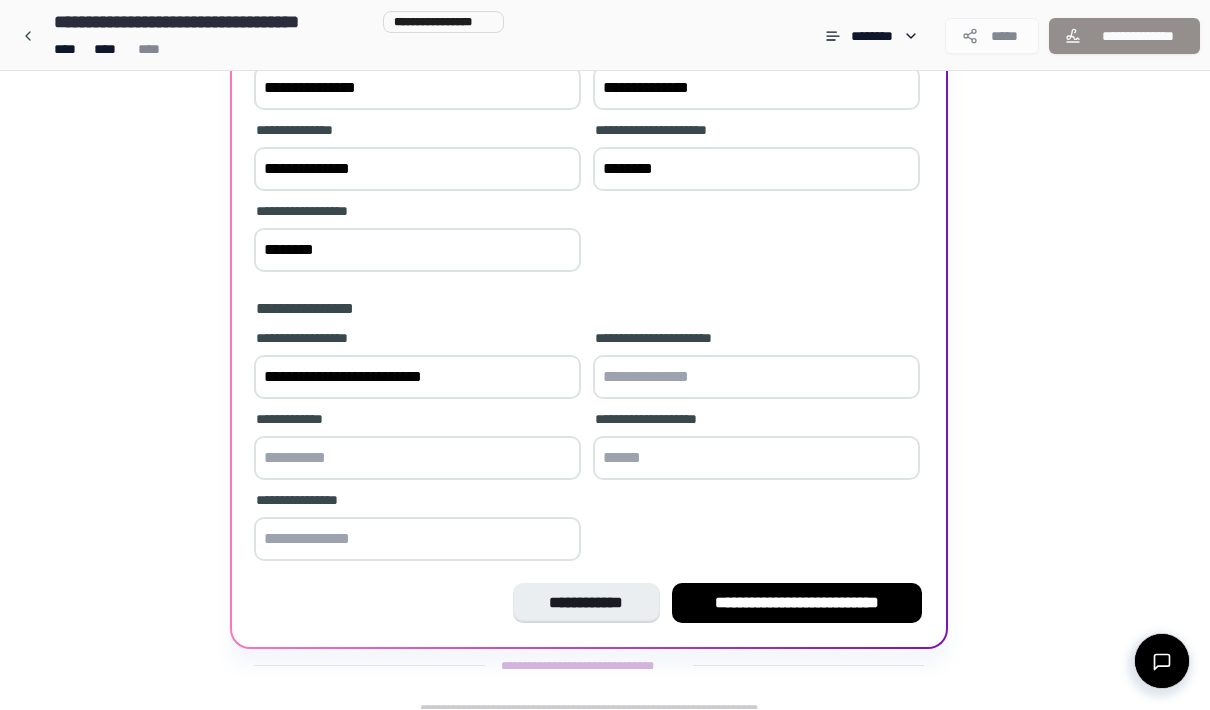 type on "**********" 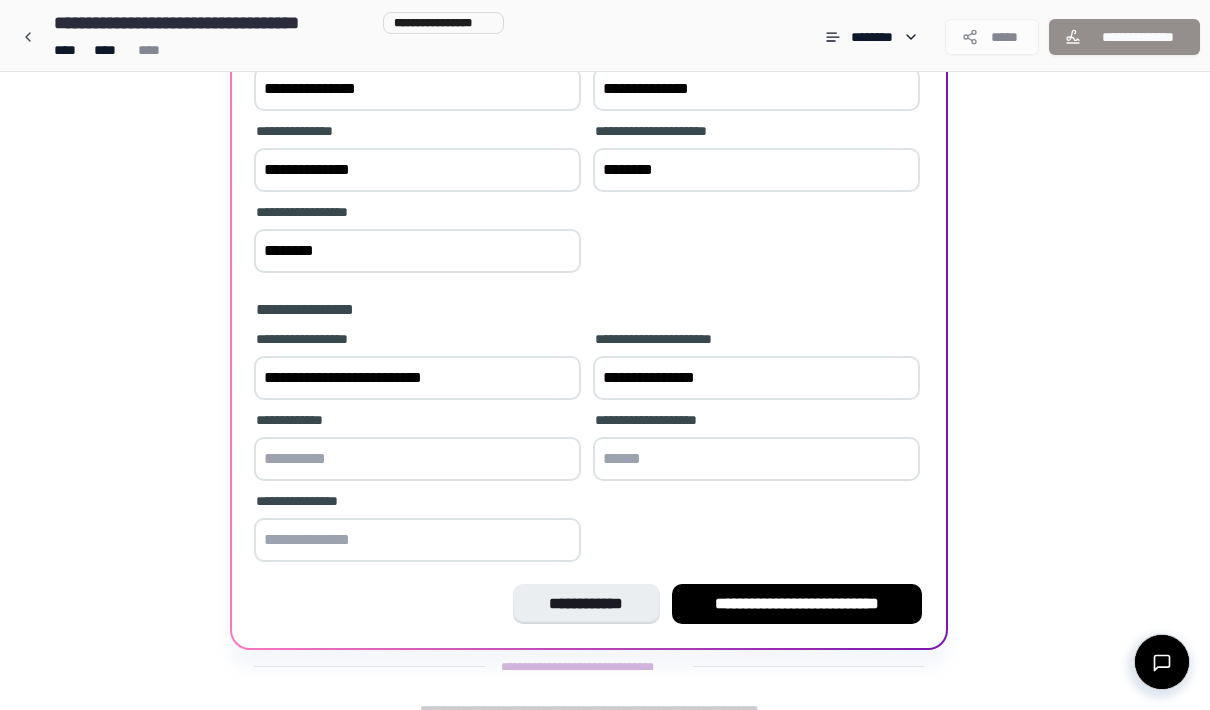 type on "**********" 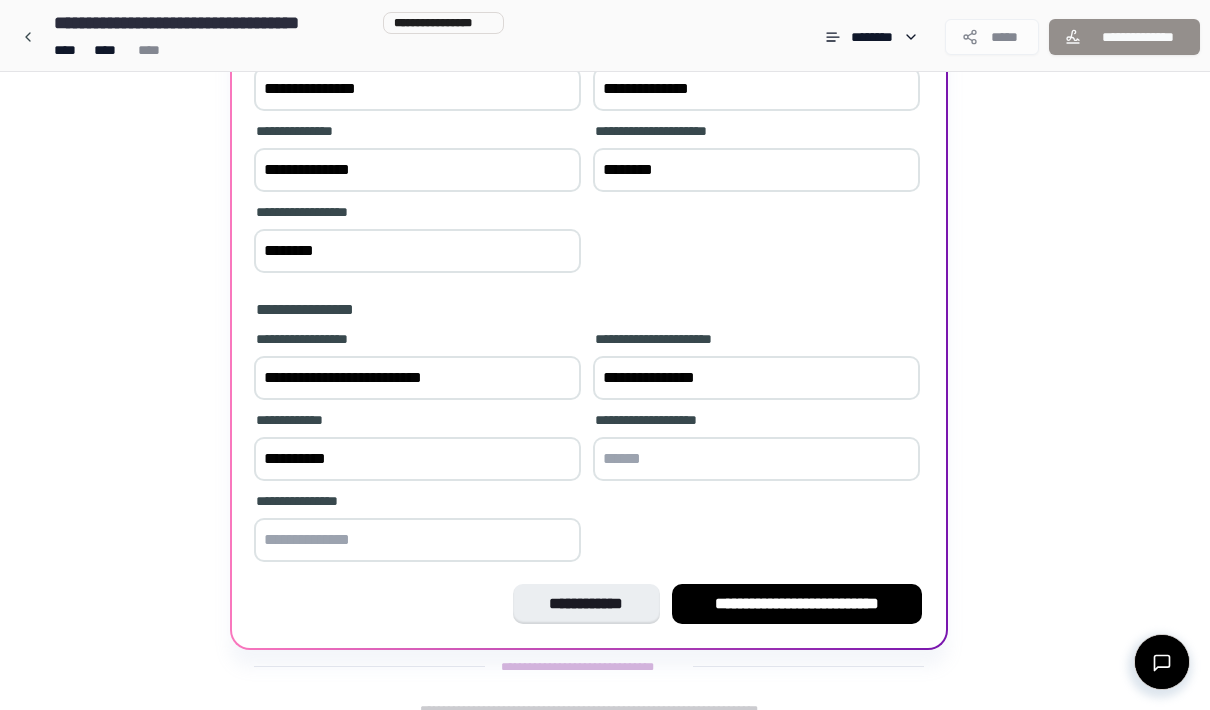 type on "**********" 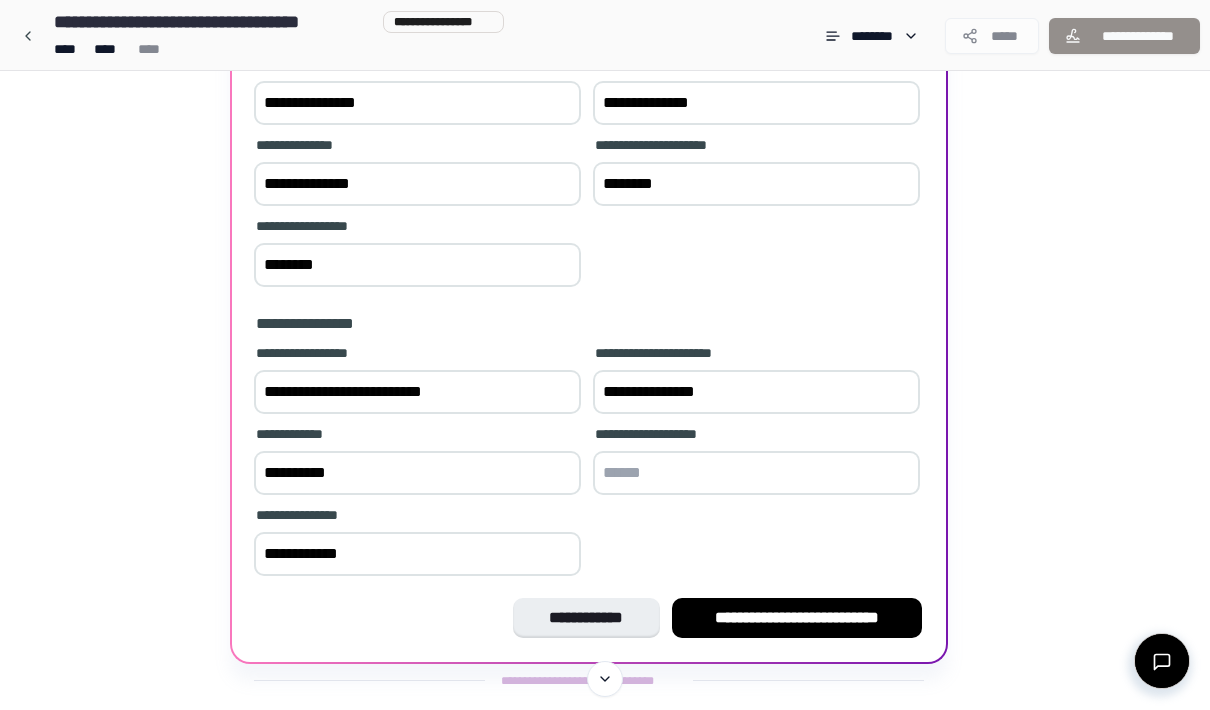 scroll, scrollTop: 213, scrollLeft: 0, axis: vertical 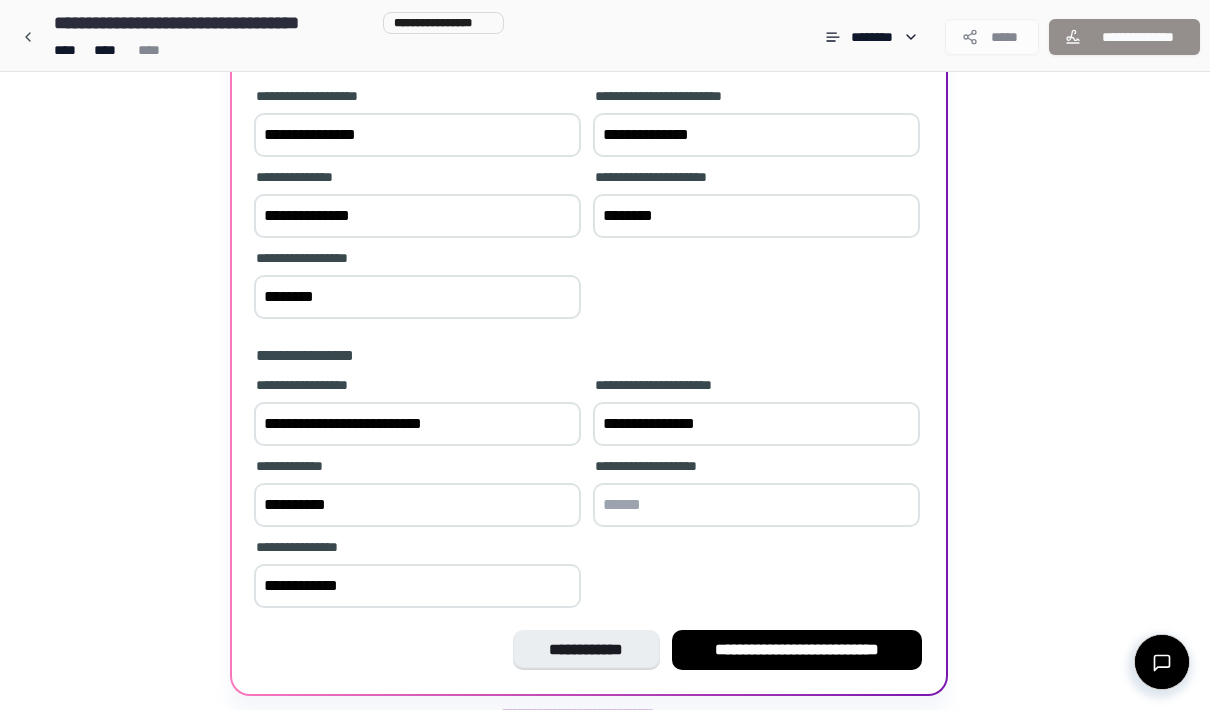 click on "**********" at bounding box center [417, 586] 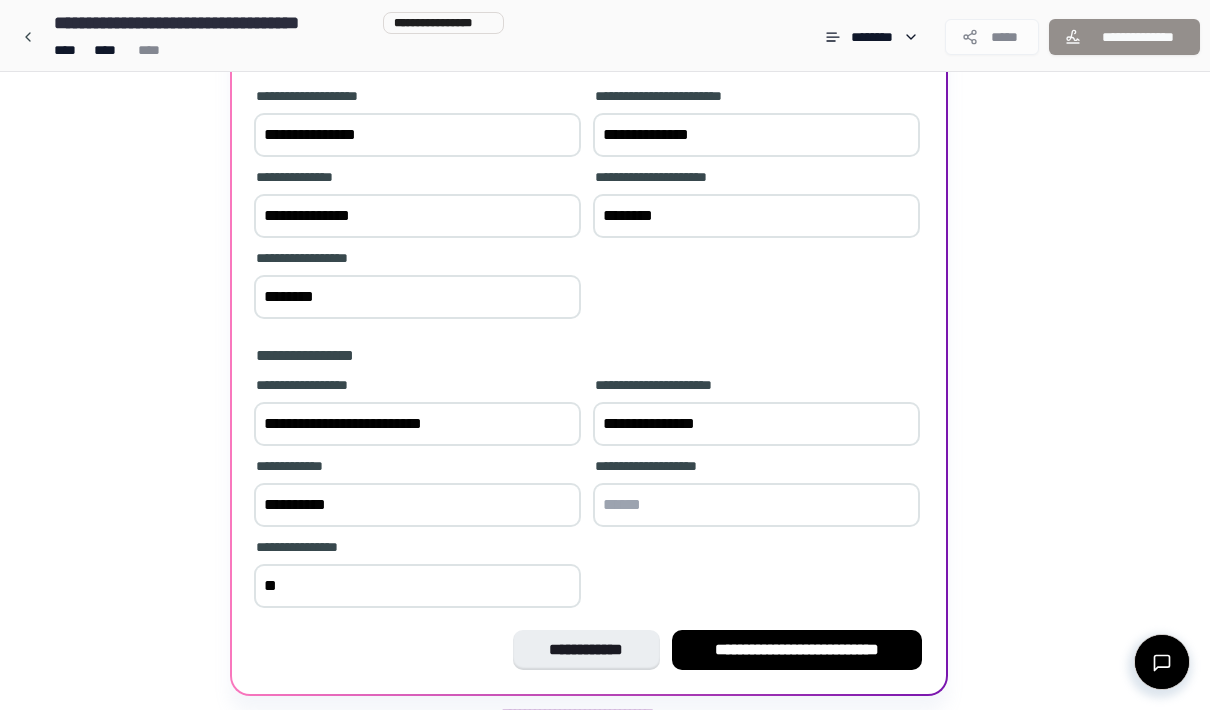 type on "*" 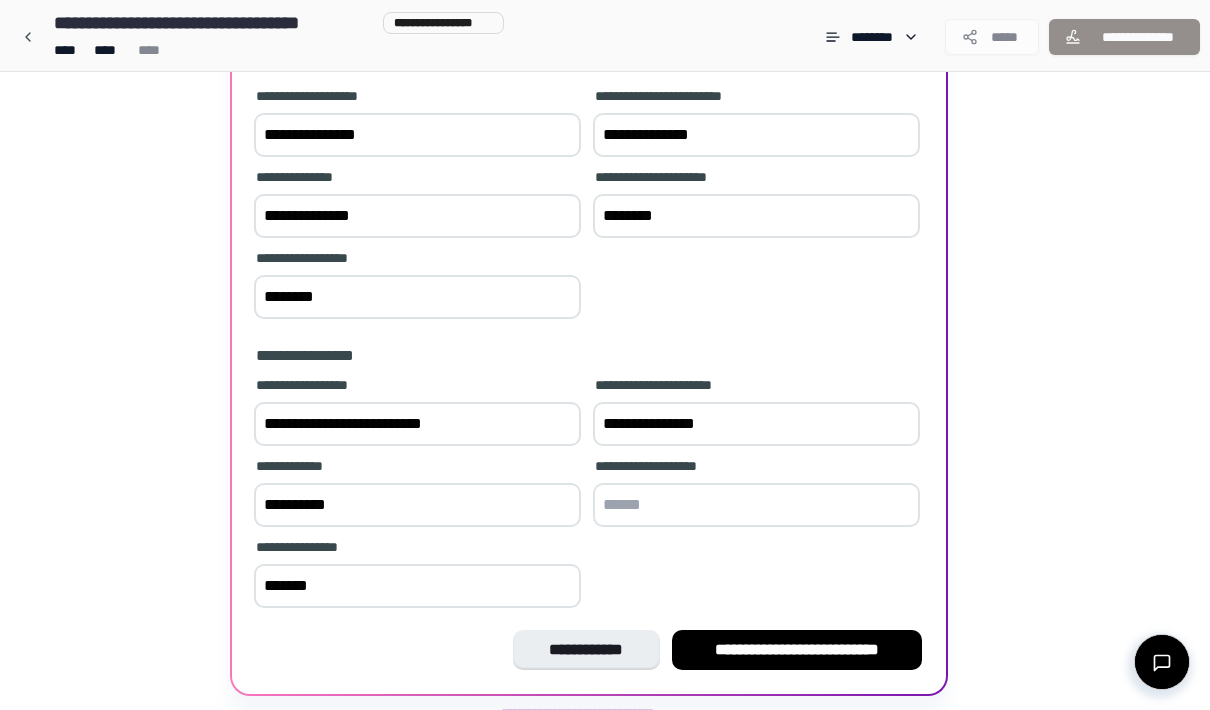 type on "*******" 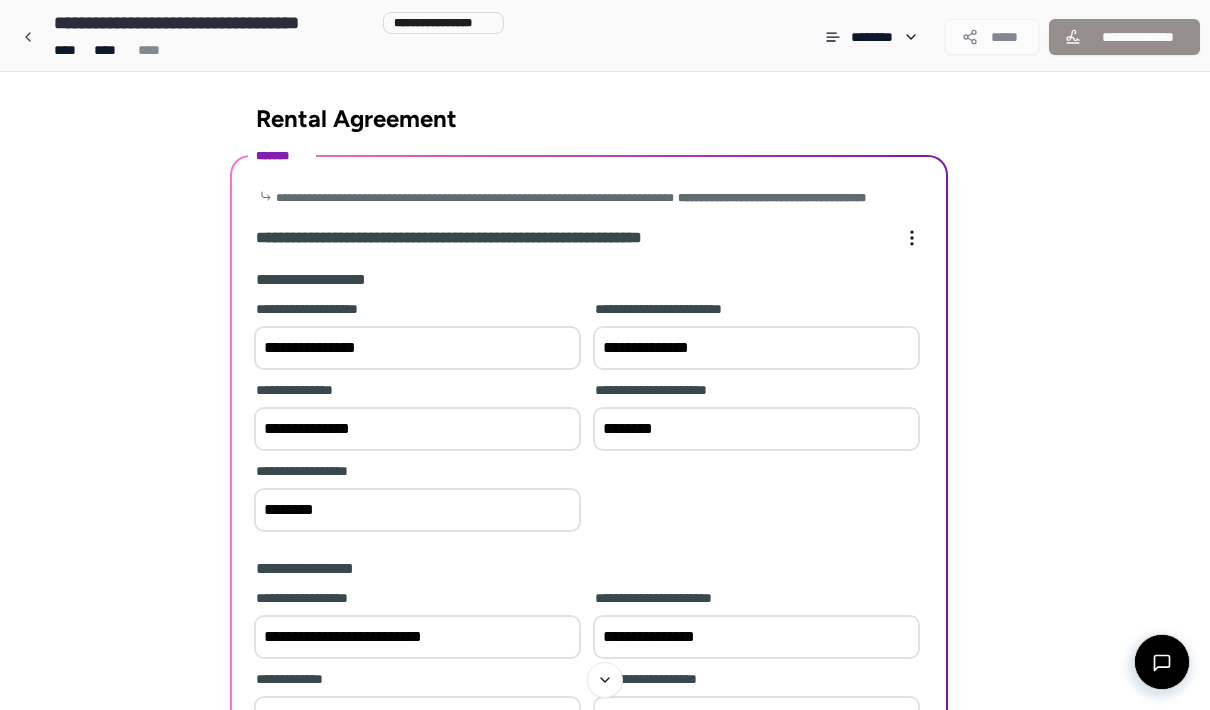 scroll, scrollTop: 179, scrollLeft: 0, axis: vertical 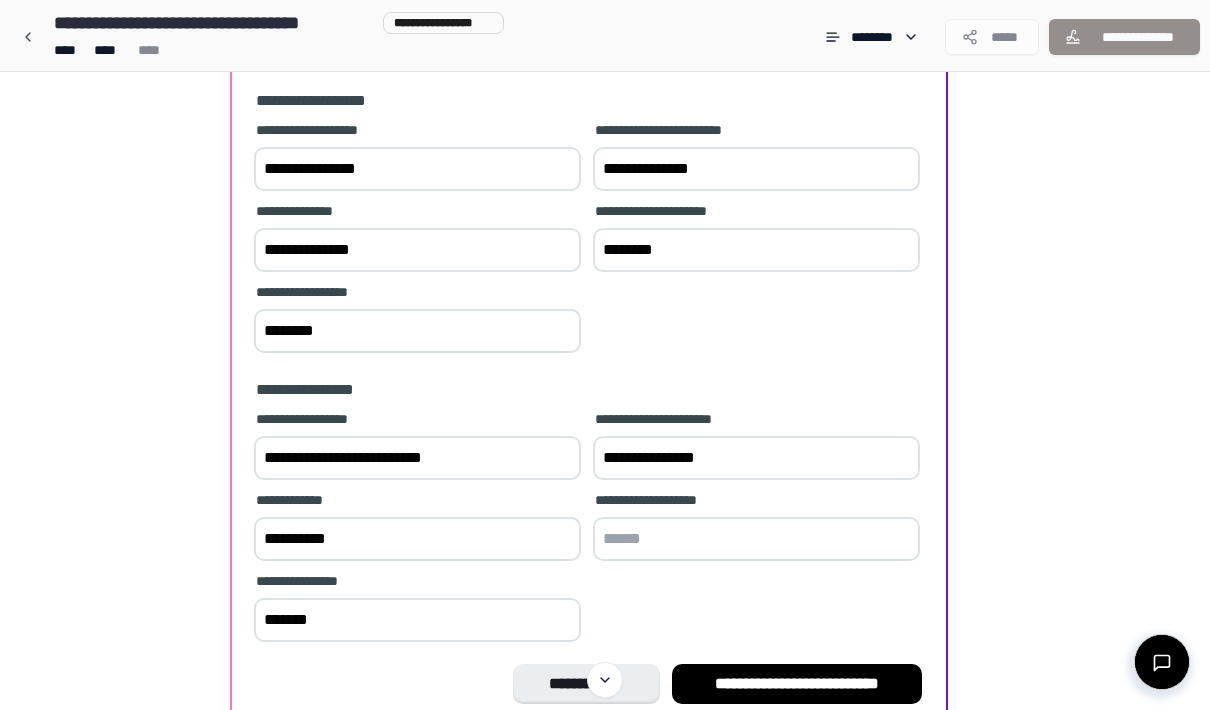 click at bounding box center (756, 539) 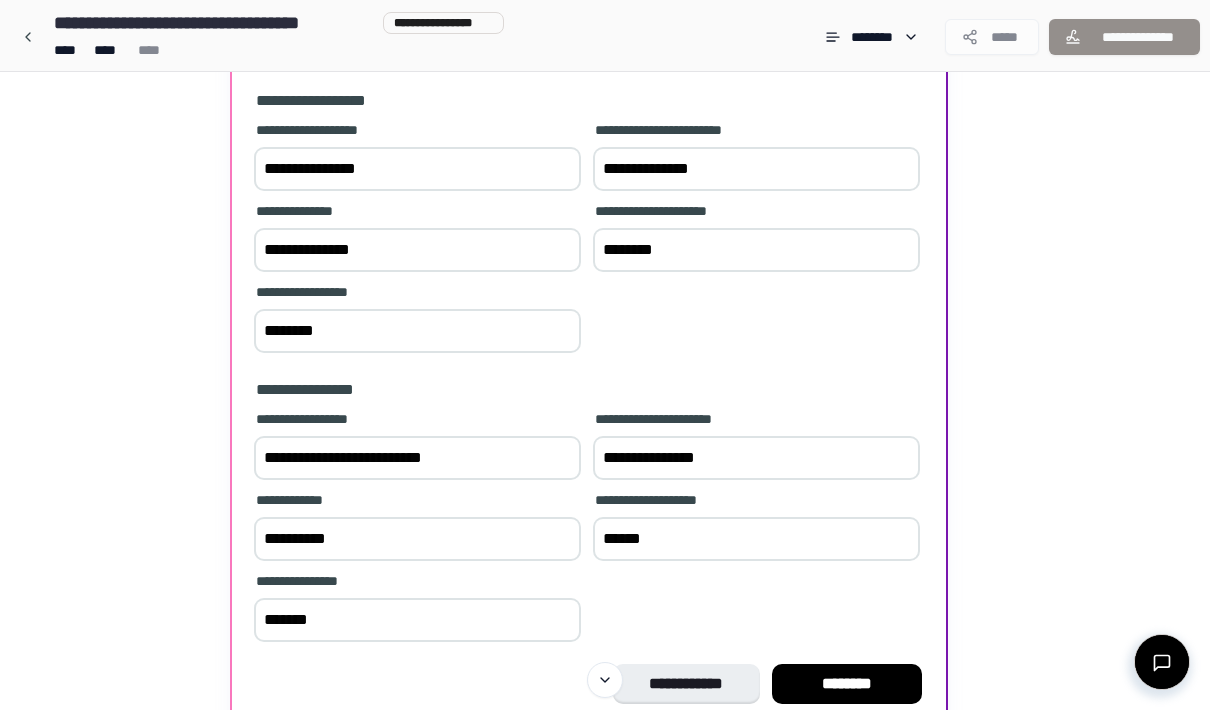 type on "*******" 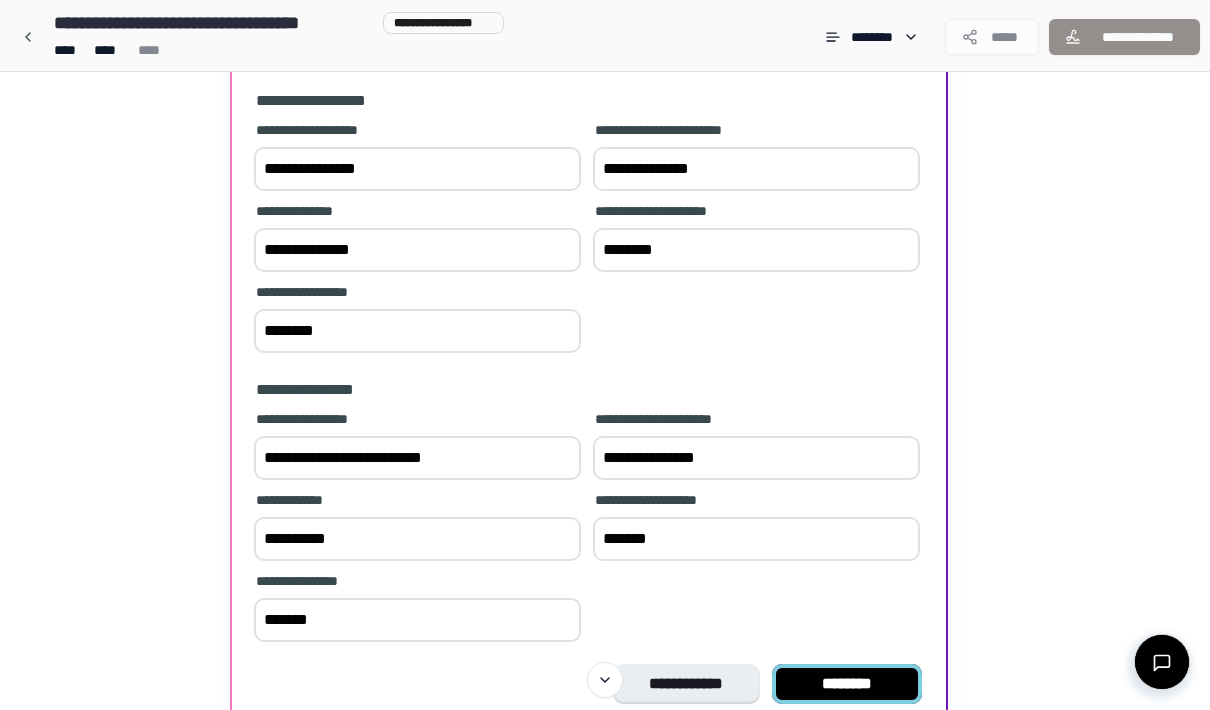 click on "********" at bounding box center (847, 684) 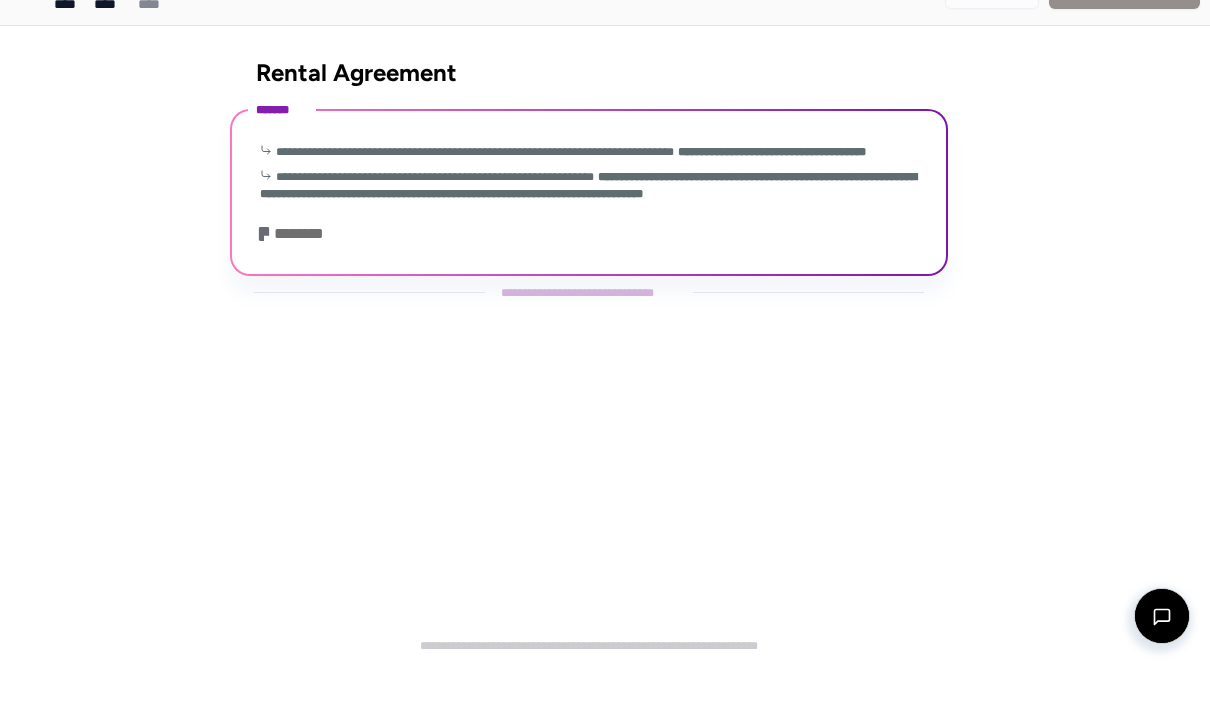 scroll, scrollTop: 0, scrollLeft: 0, axis: both 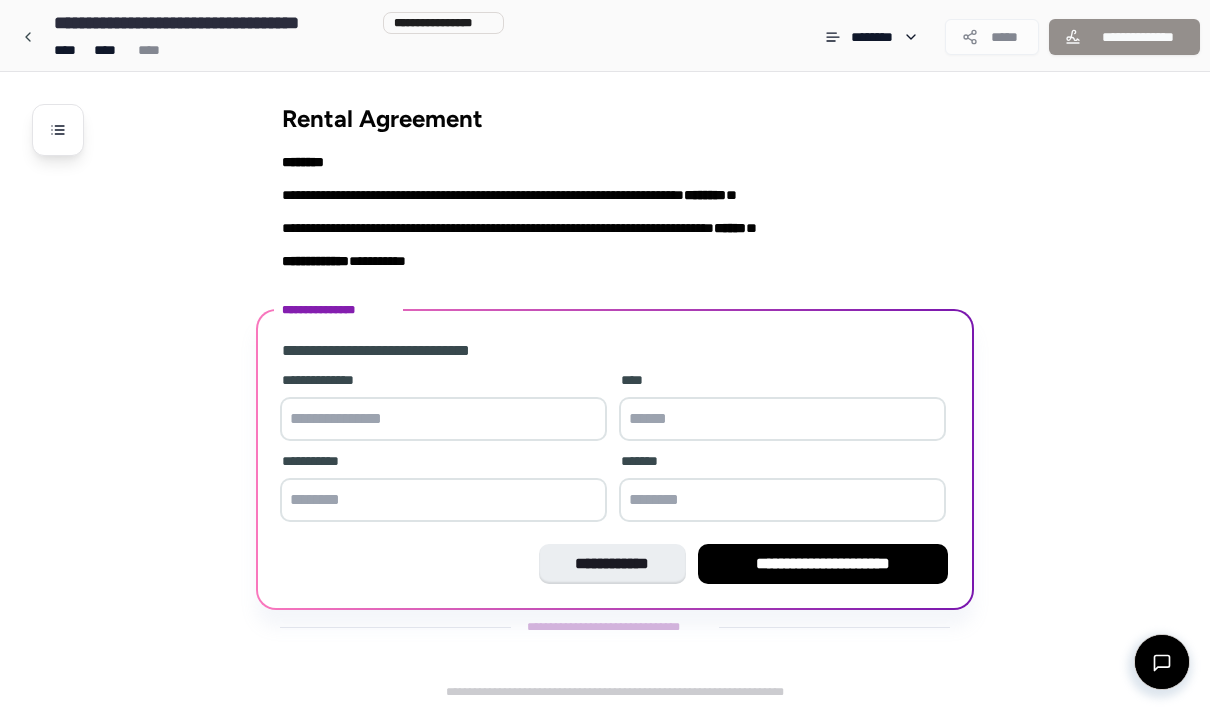 click at bounding box center [443, 419] 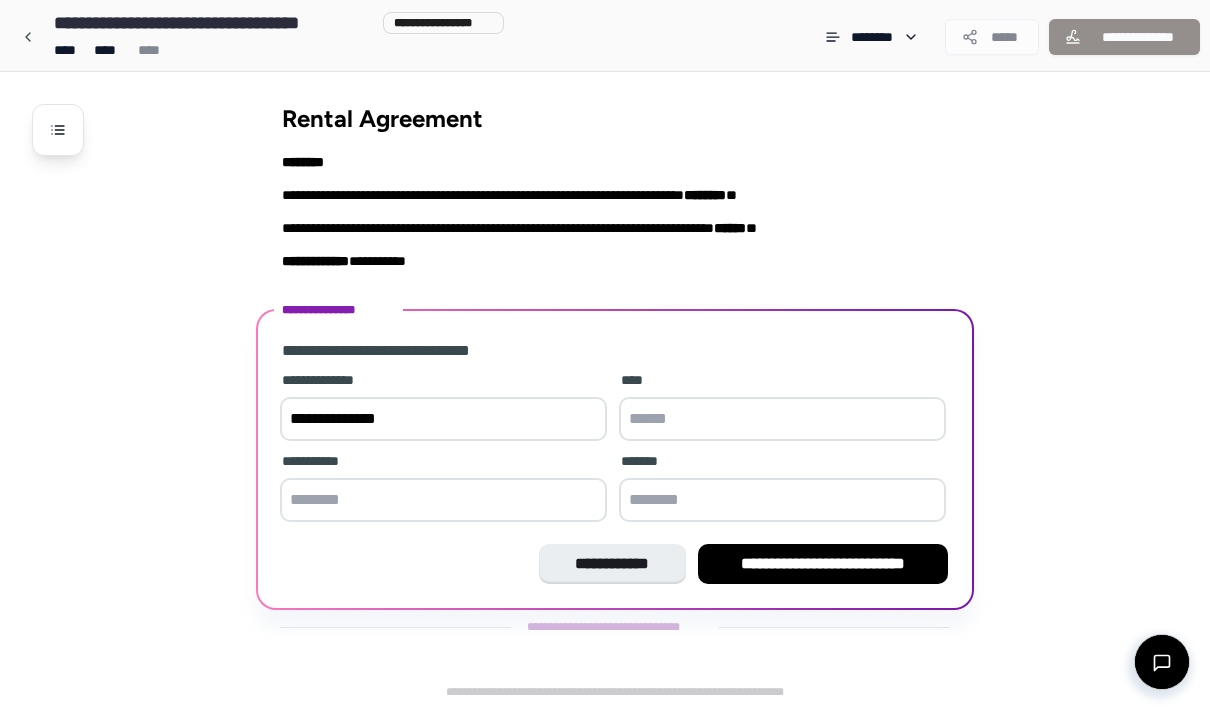 click on "**********" at bounding box center (443, 419) 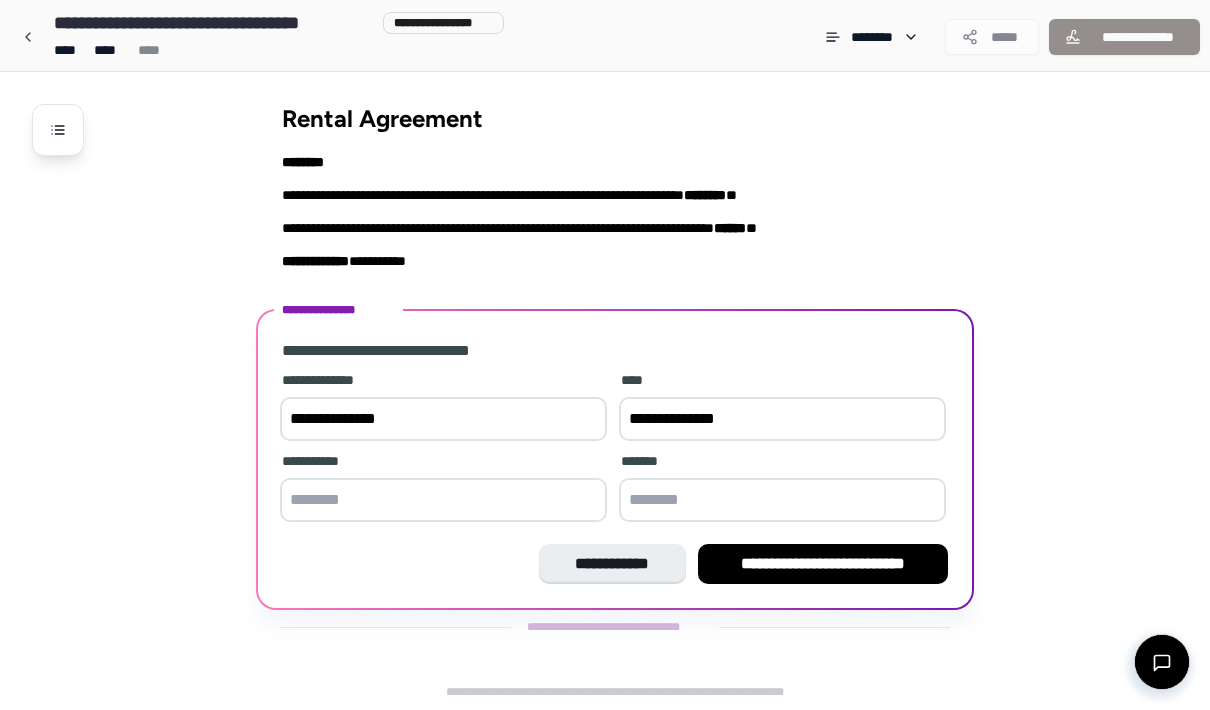 type on "**********" 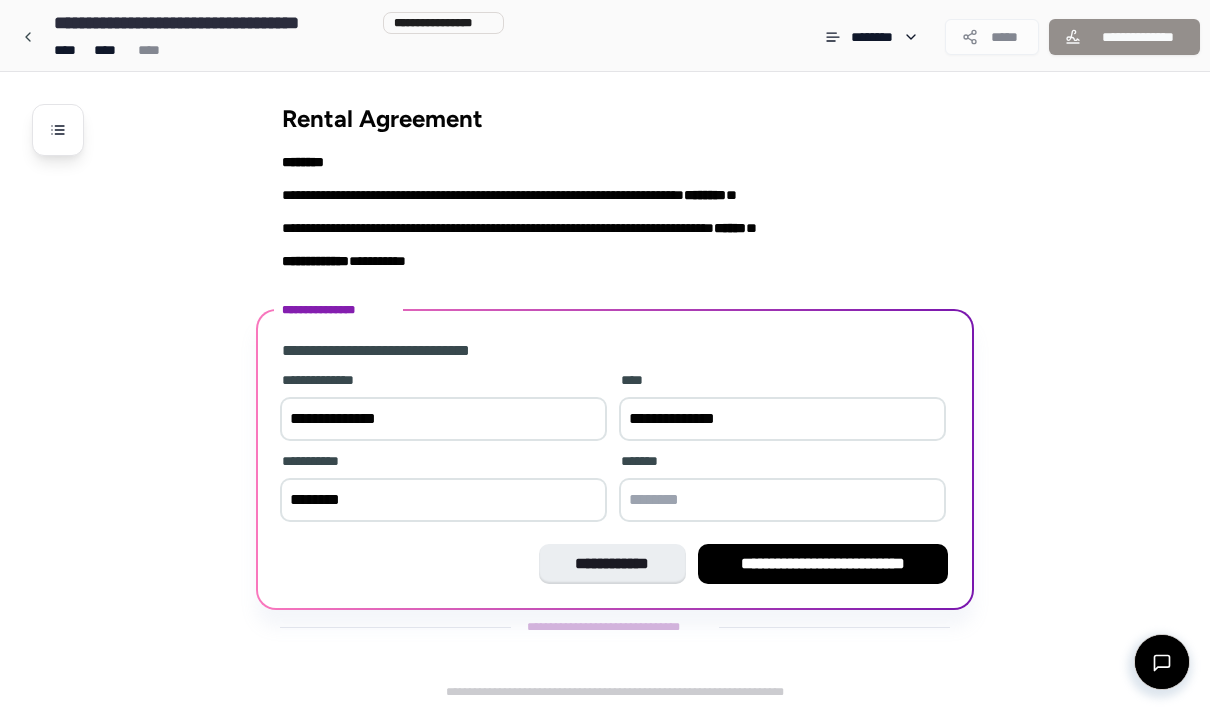 type on "********" 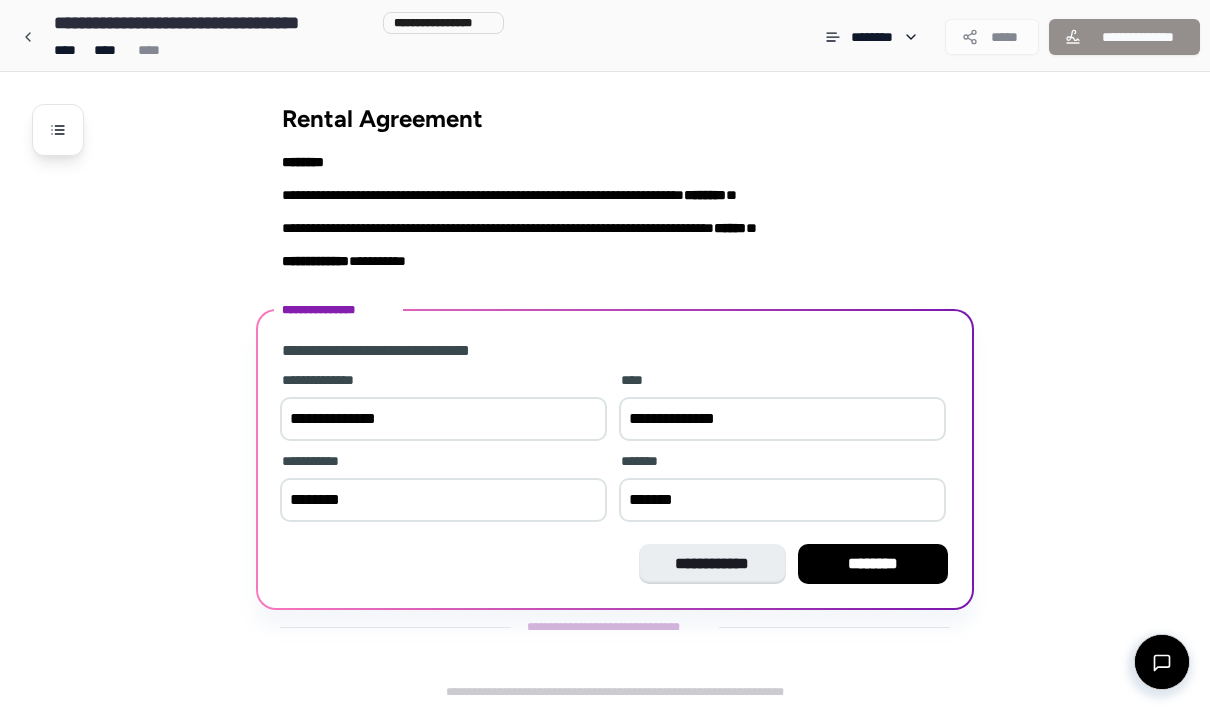type on "********" 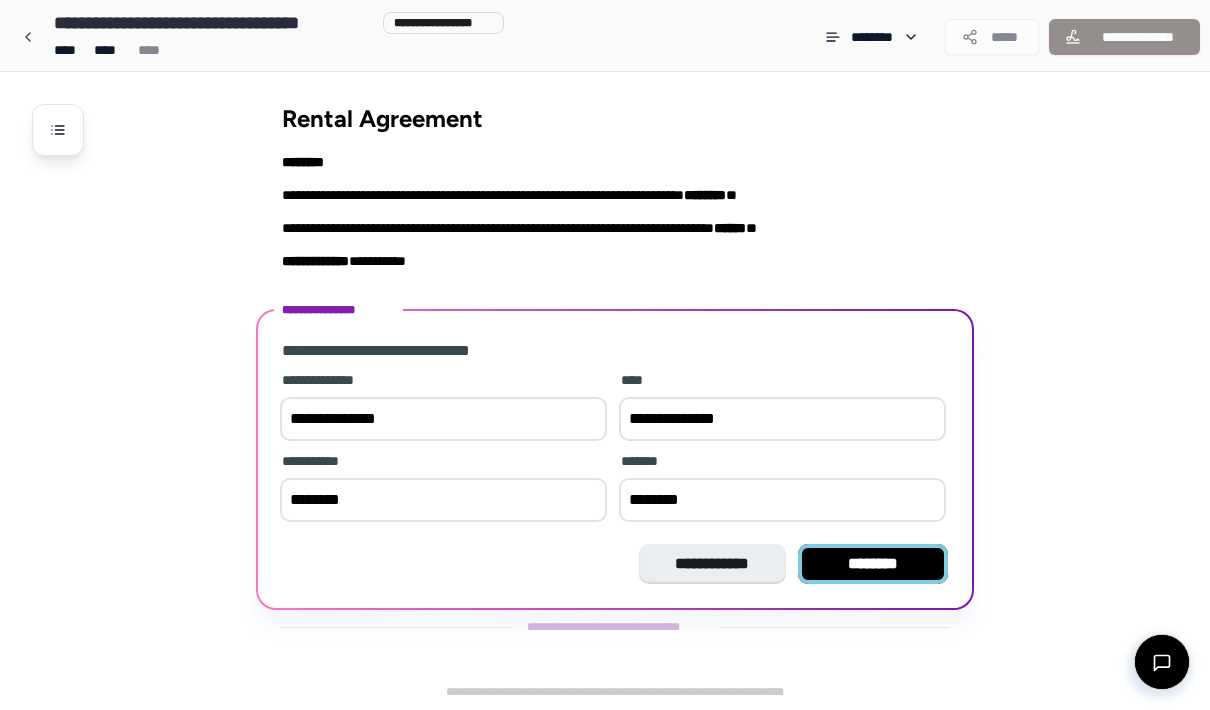 click on "********" at bounding box center (873, 564) 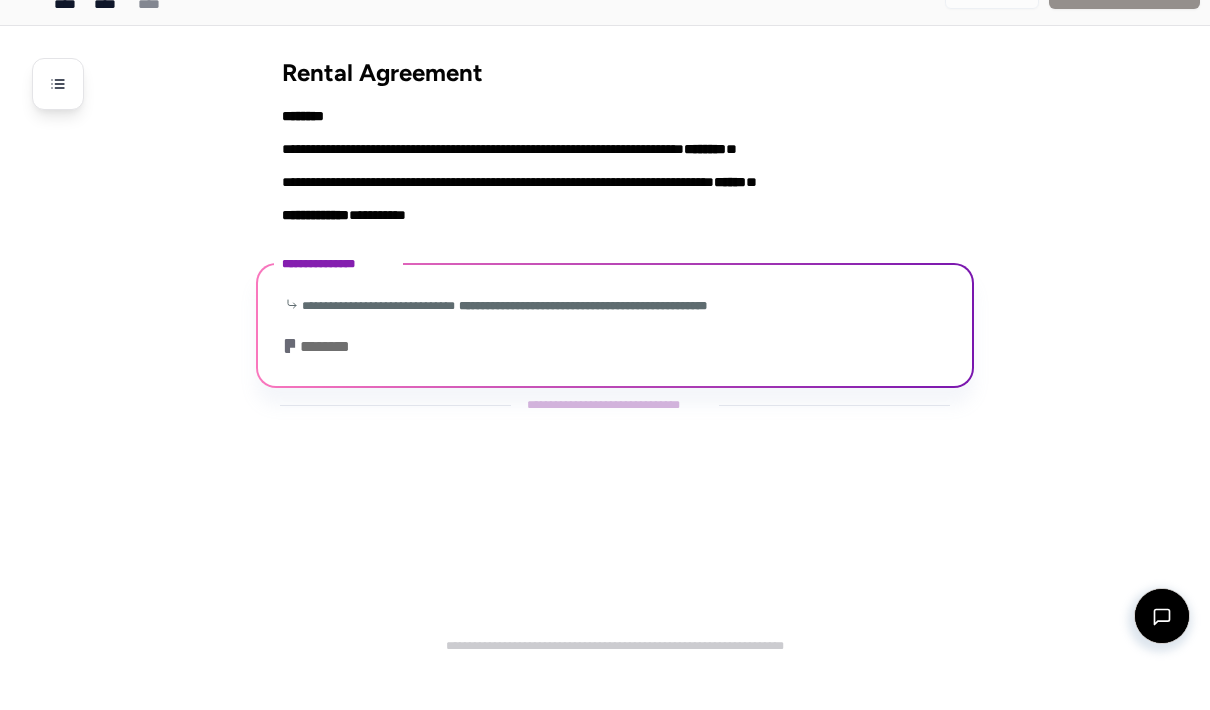 scroll, scrollTop: 0, scrollLeft: 0, axis: both 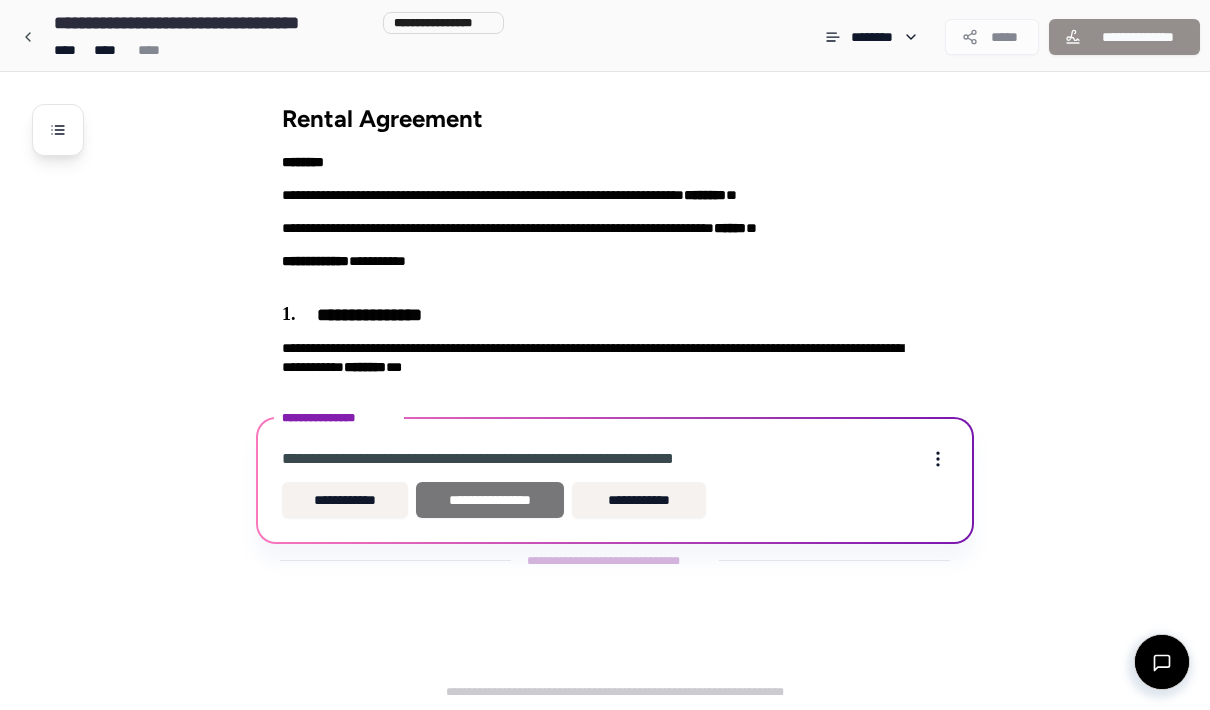 click on "**********" at bounding box center (490, 500) 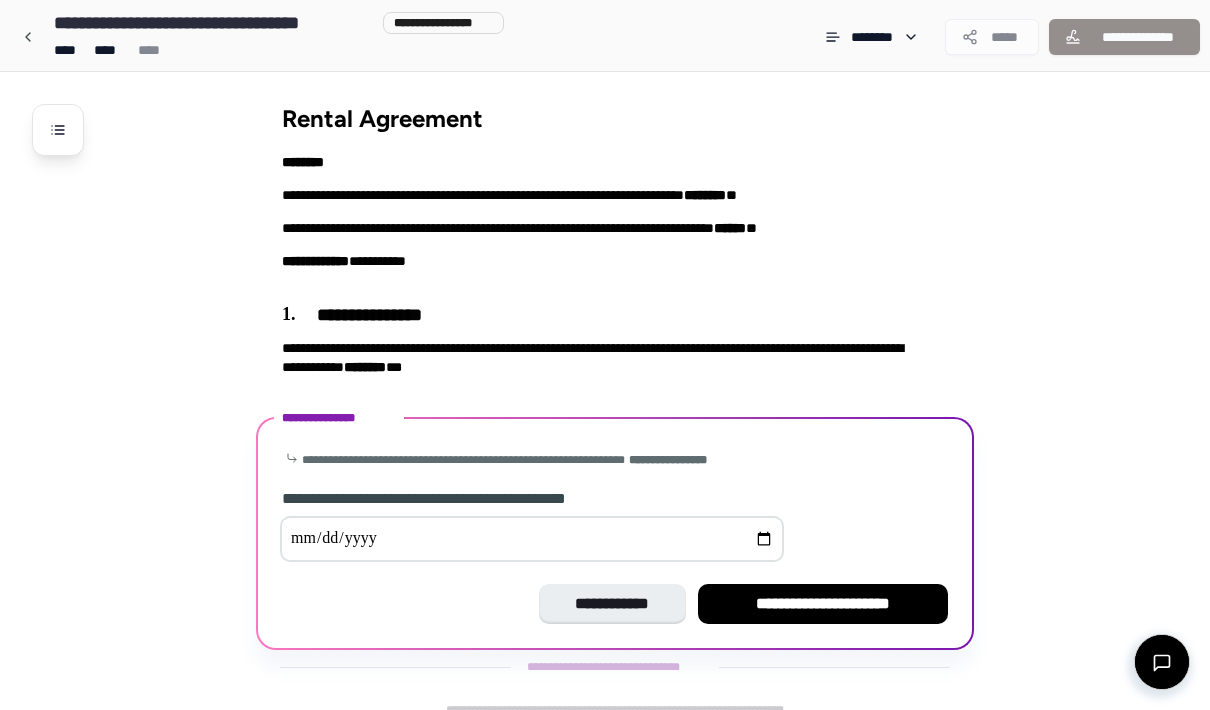 click at bounding box center (532, 539) 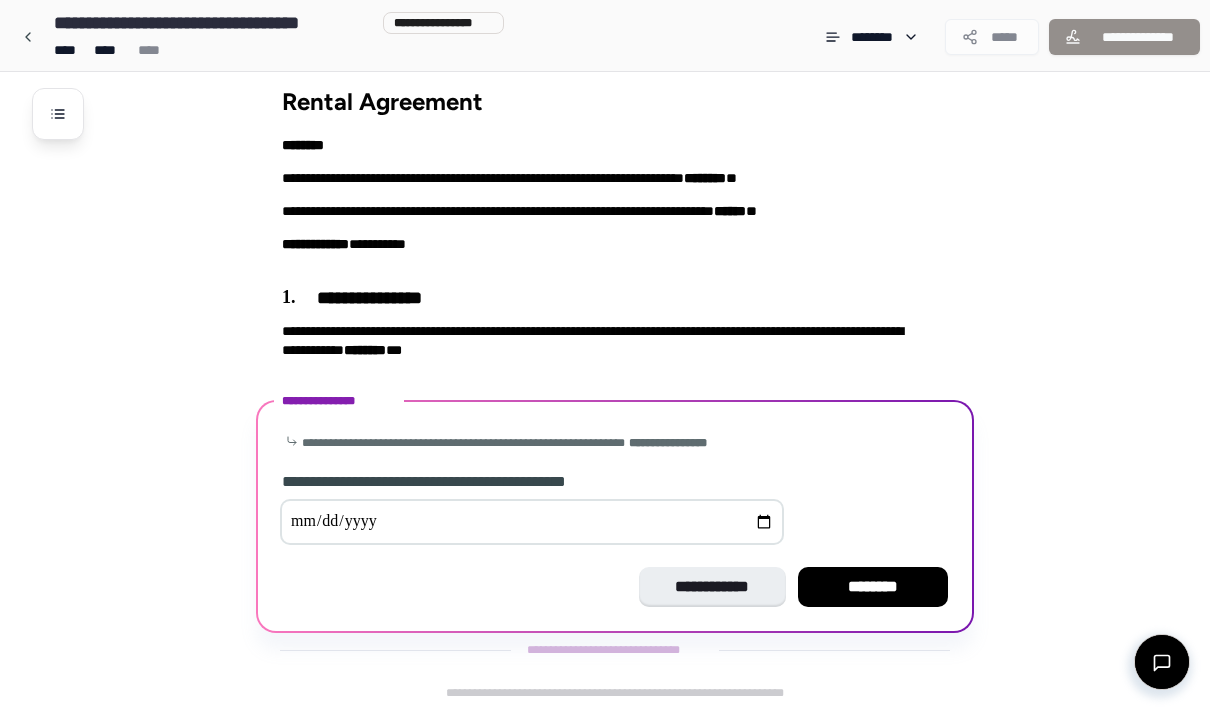 type on "**********" 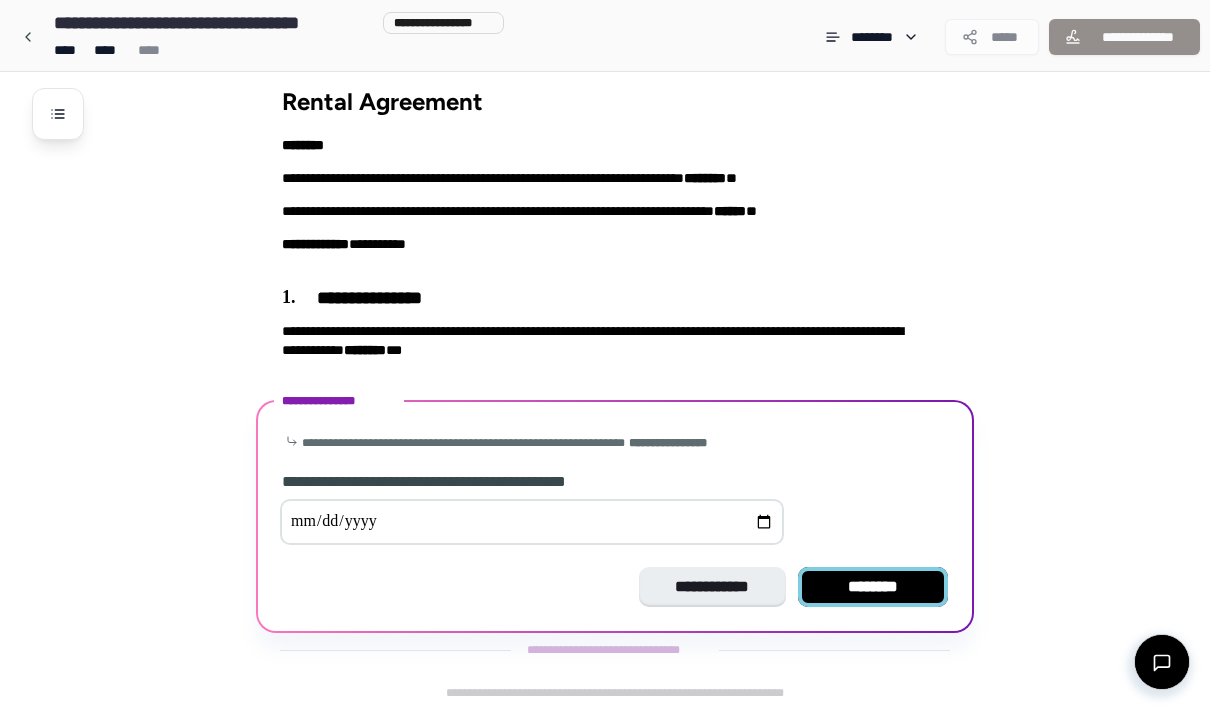 click on "********" at bounding box center [873, 587] 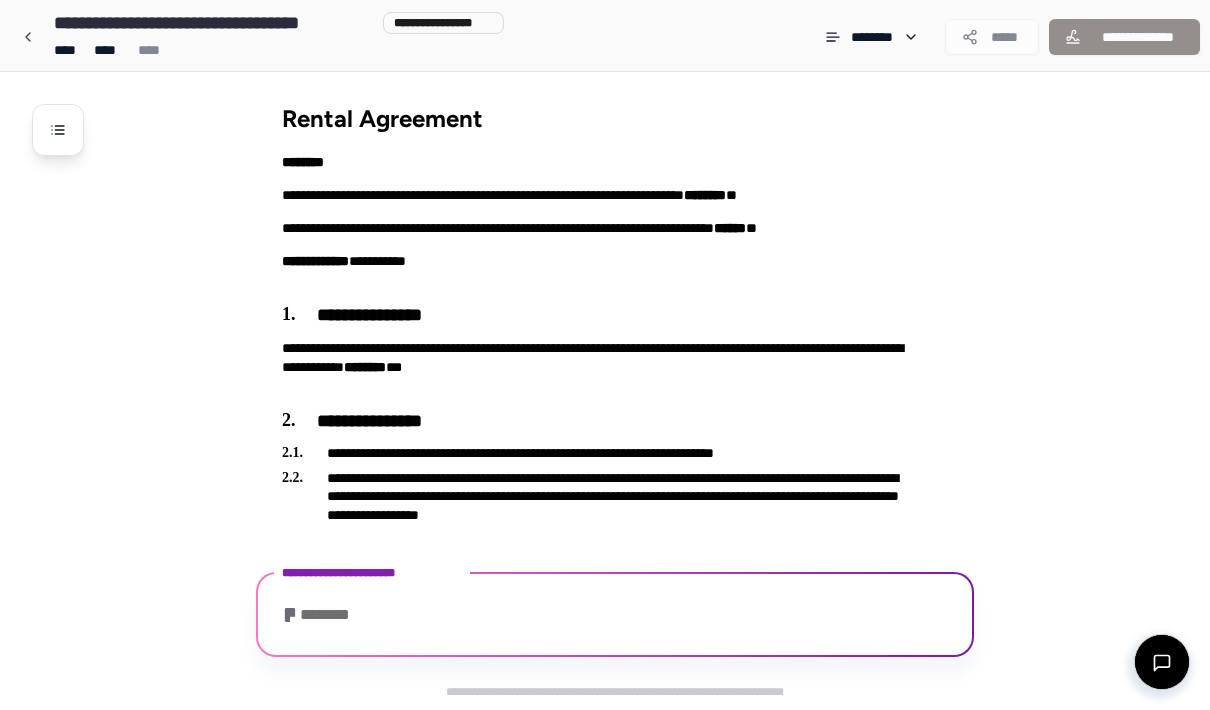 scroll, scrollTop: 560, scrollLeft: 0, axis: vertical 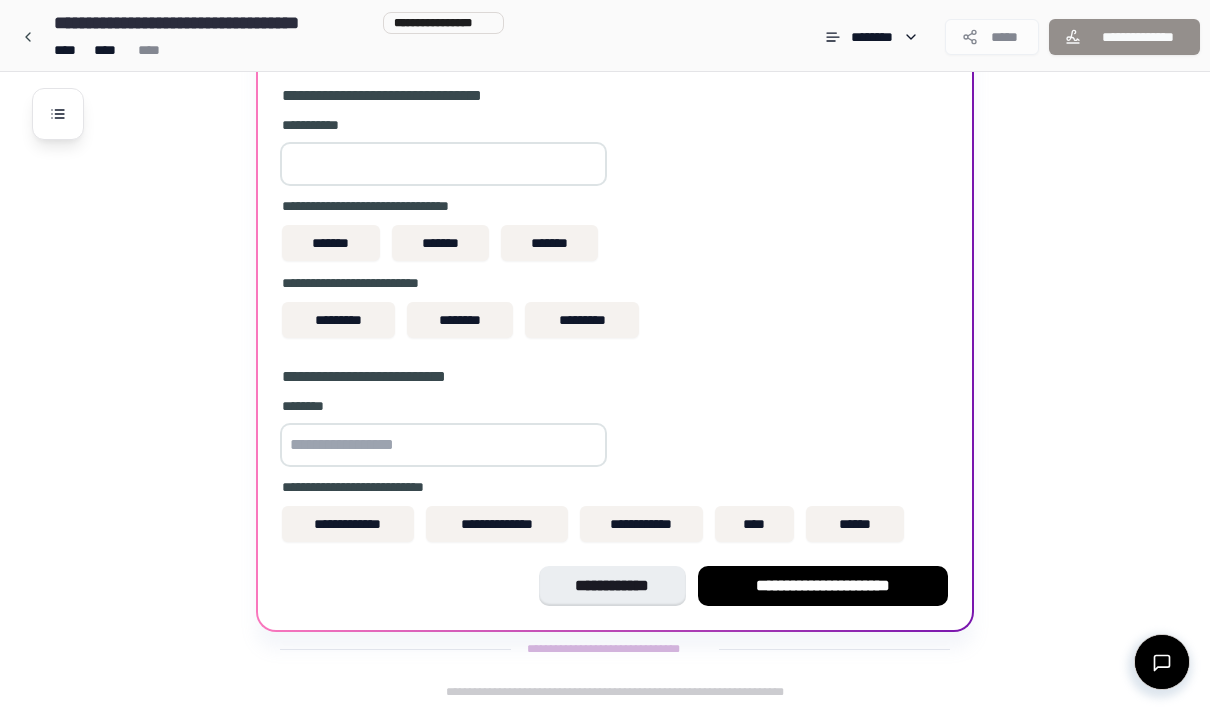 click at bounding box center (443, 164) 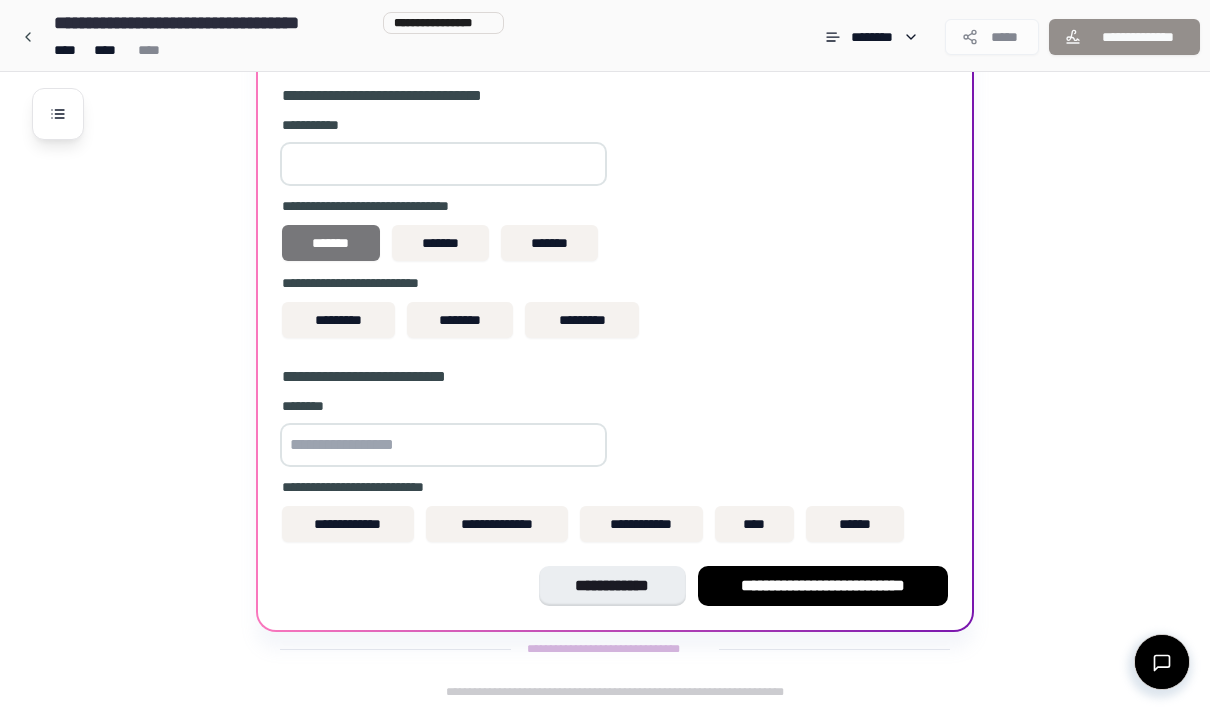 type on "***" 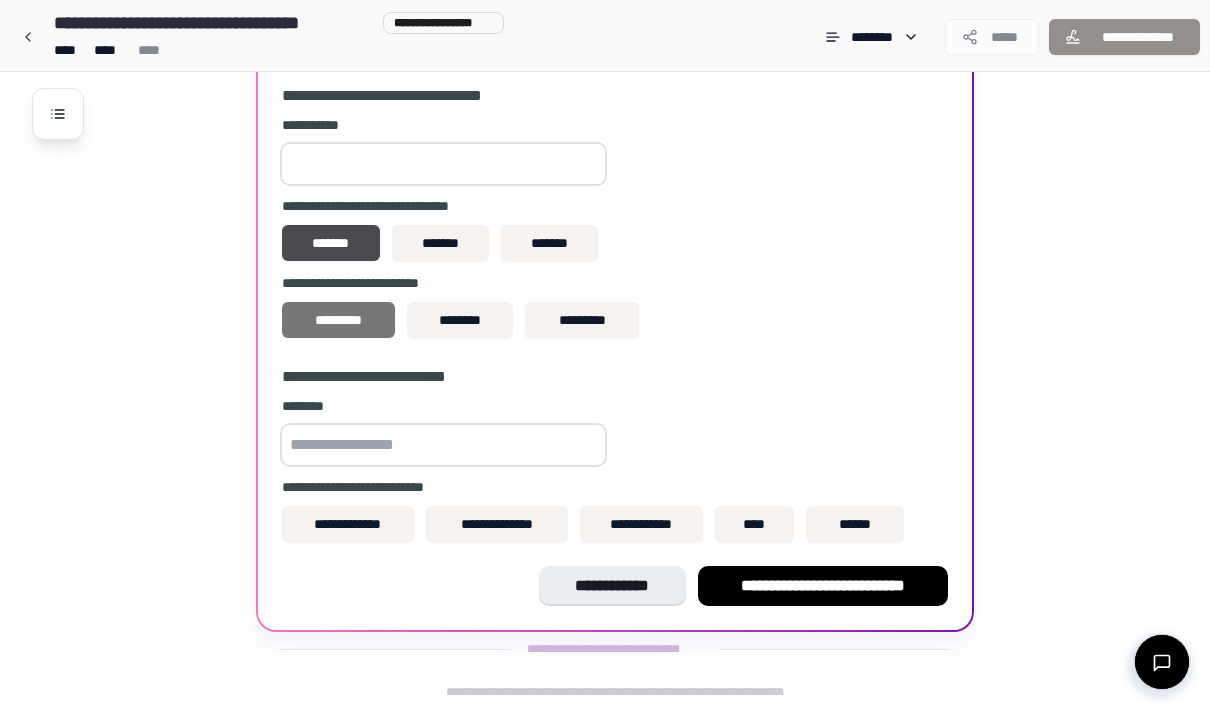 click on "*********" at bounding box center (338, 320) 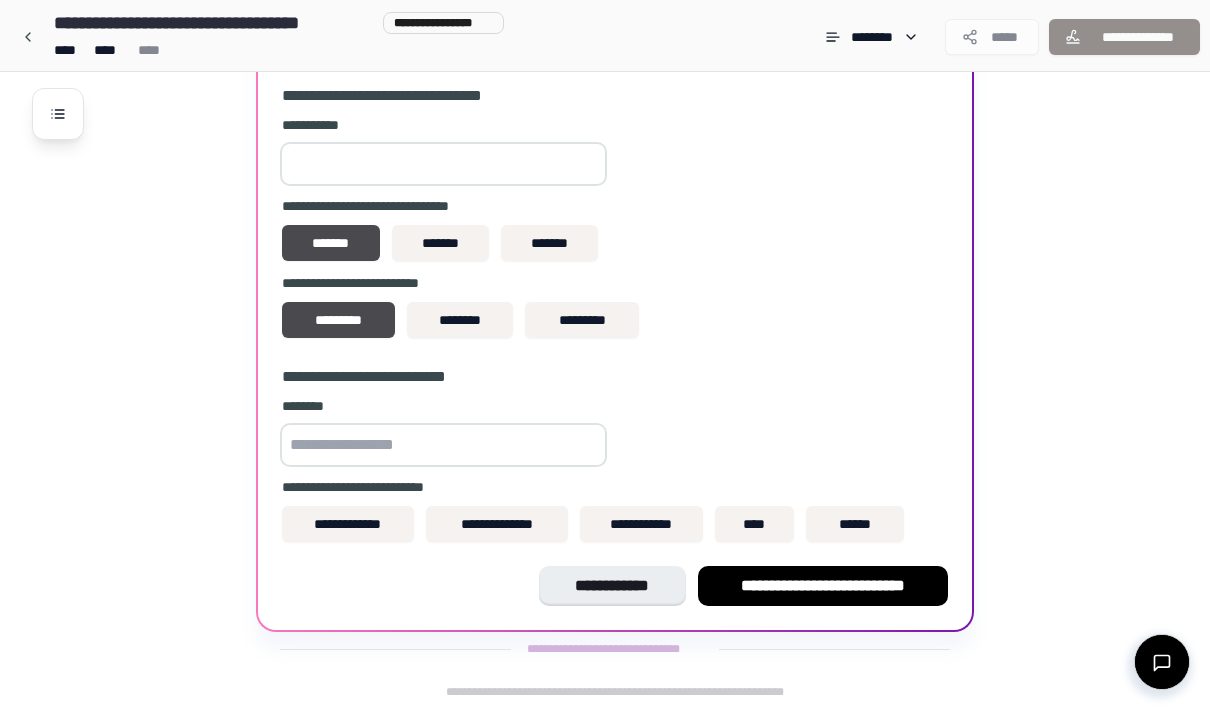 click at bounding box center (443, 445) 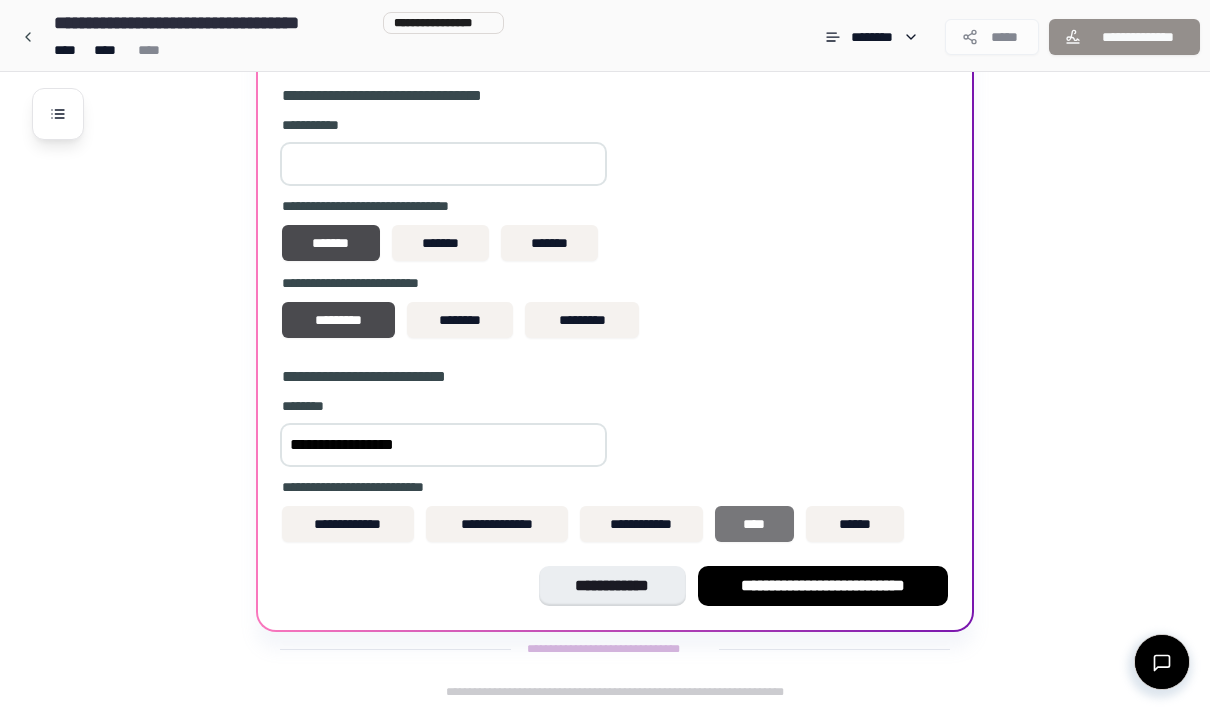 type on "**********" 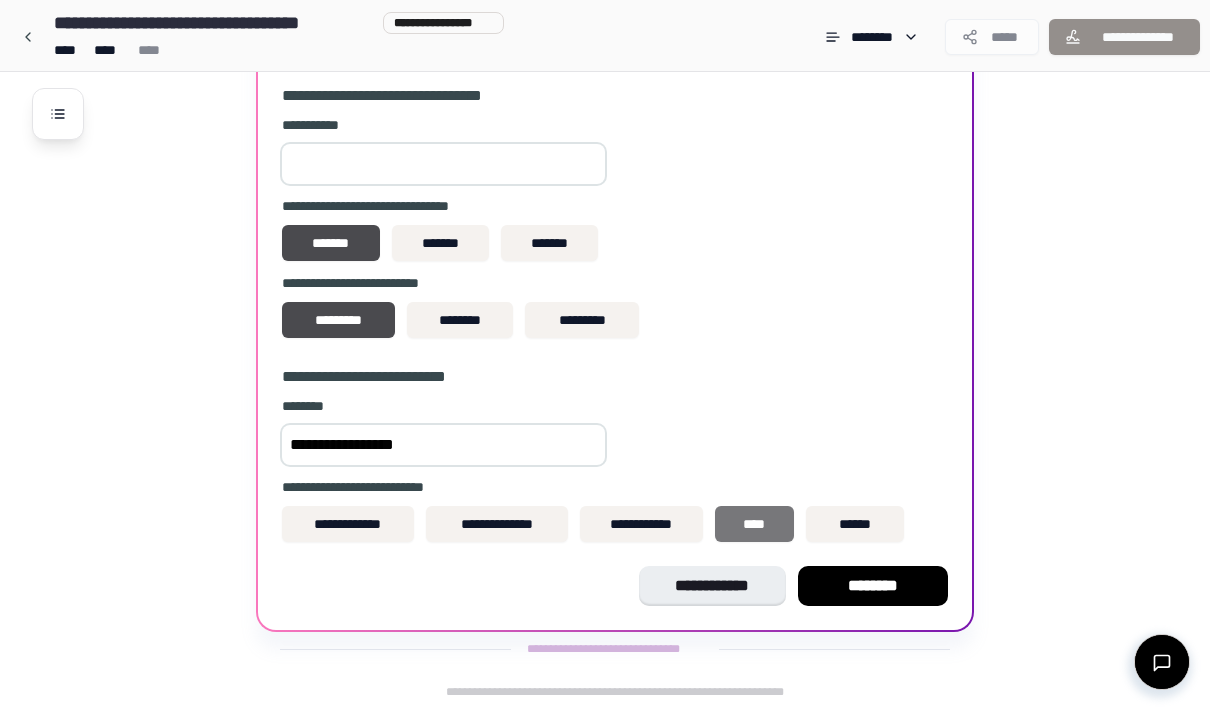 click on "****" at bounding box center (755, 524) 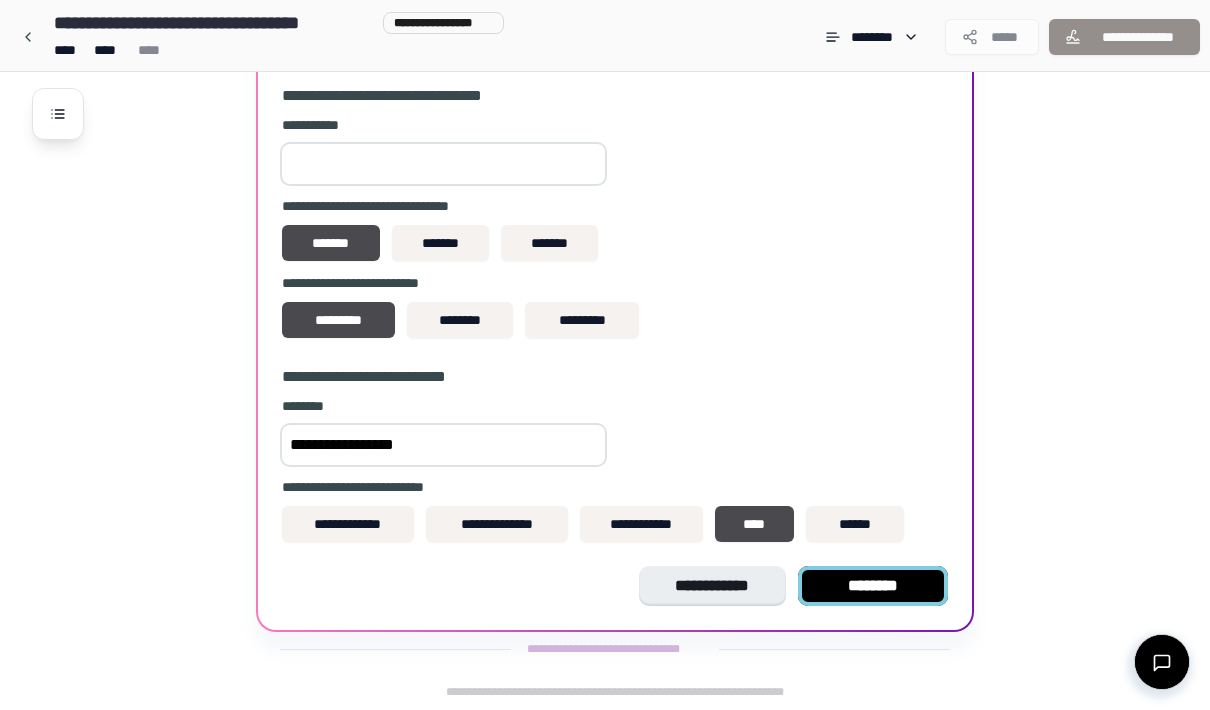 click on "********" at bounding box center (873, 586) 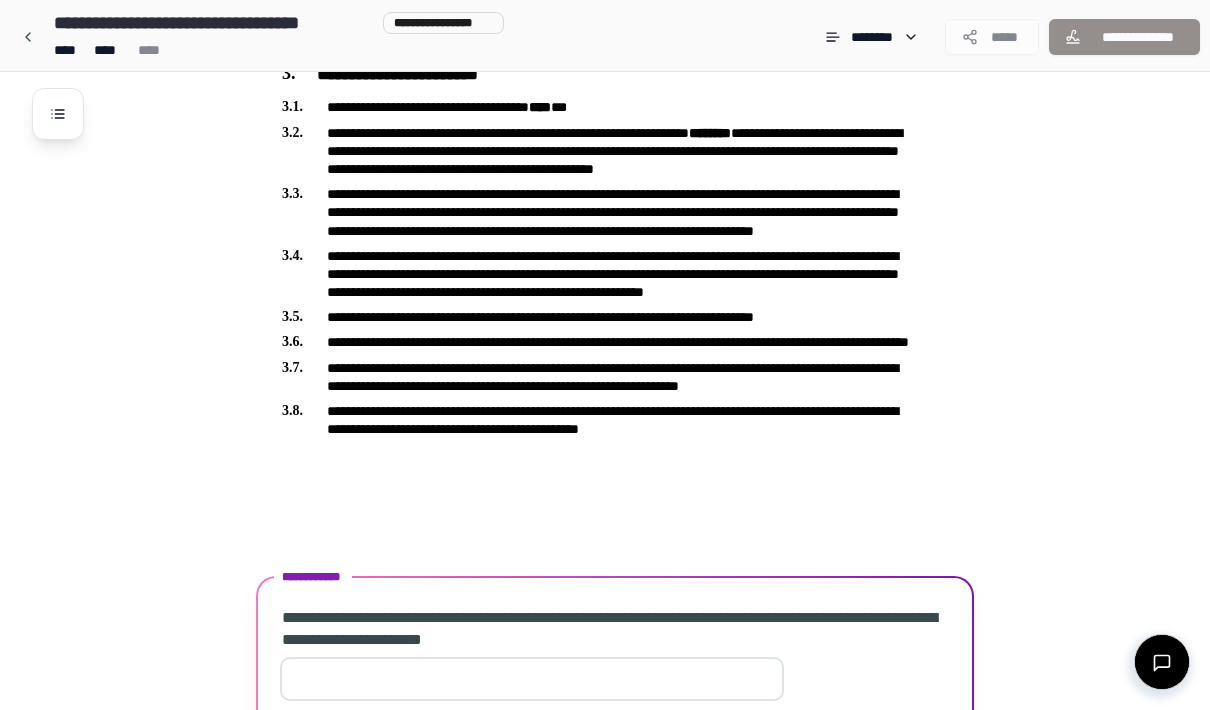 scroll, scrollTop: 657, scrollLeft: 0, axis: vertical 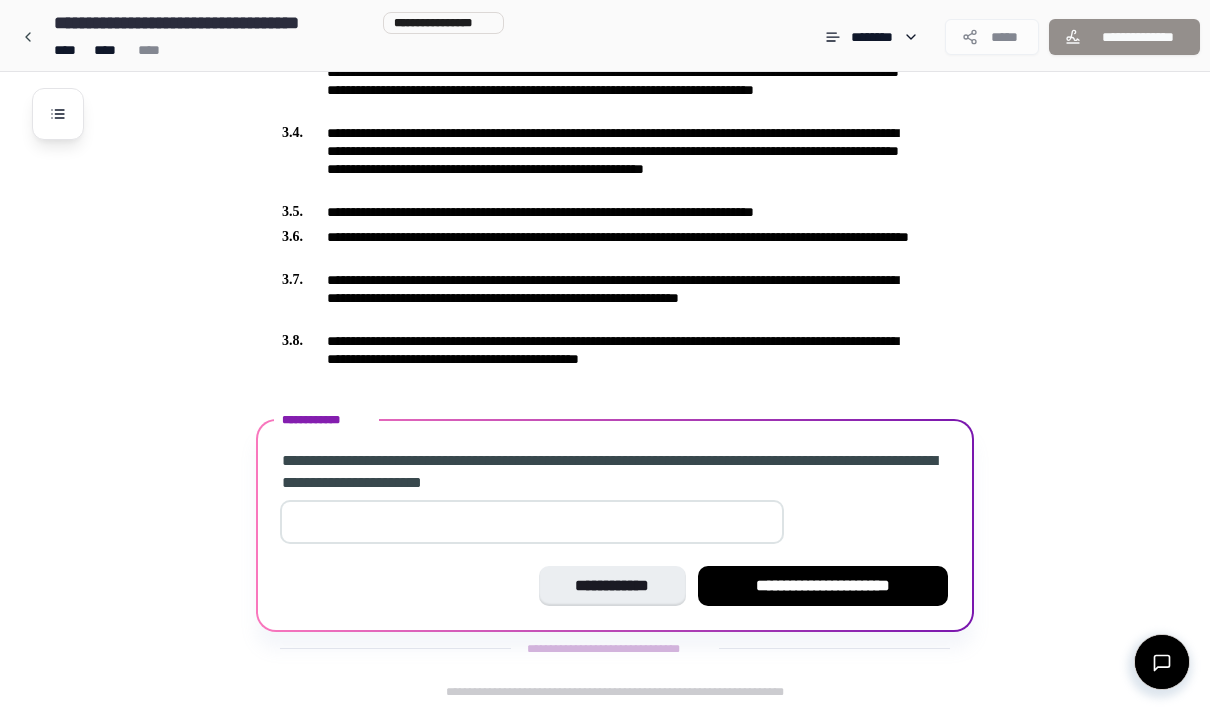 click at bounding box center (532, 522) 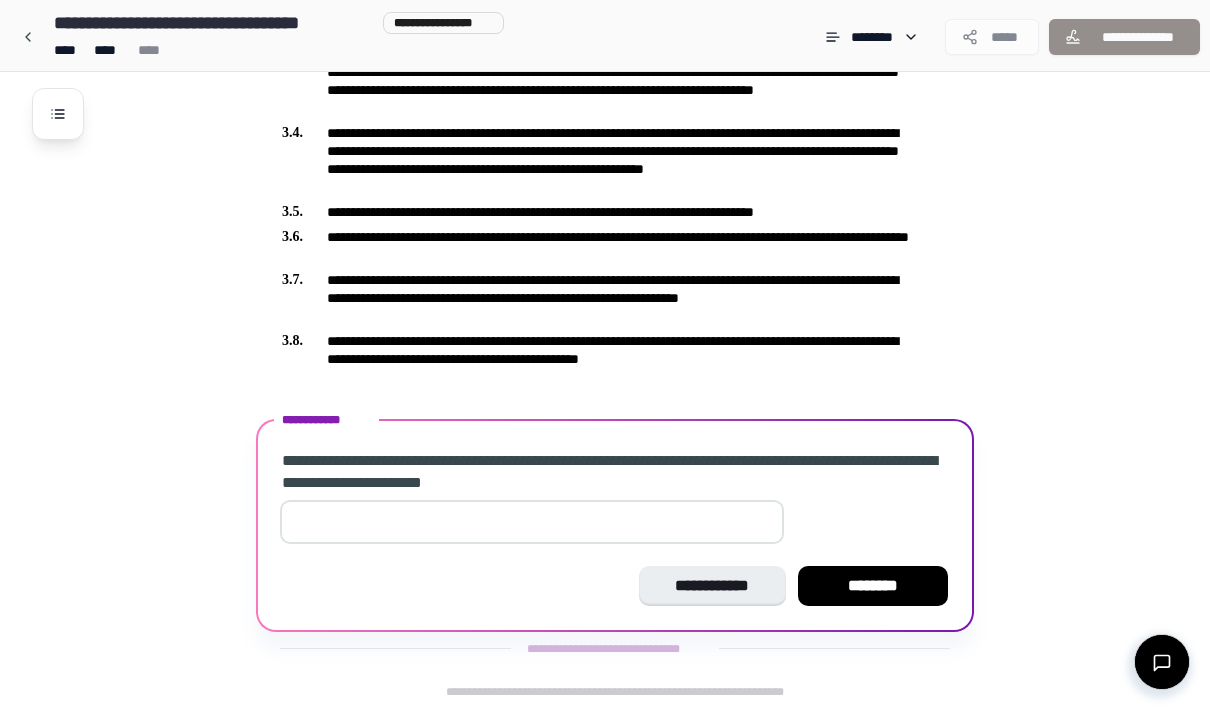 type on "**" 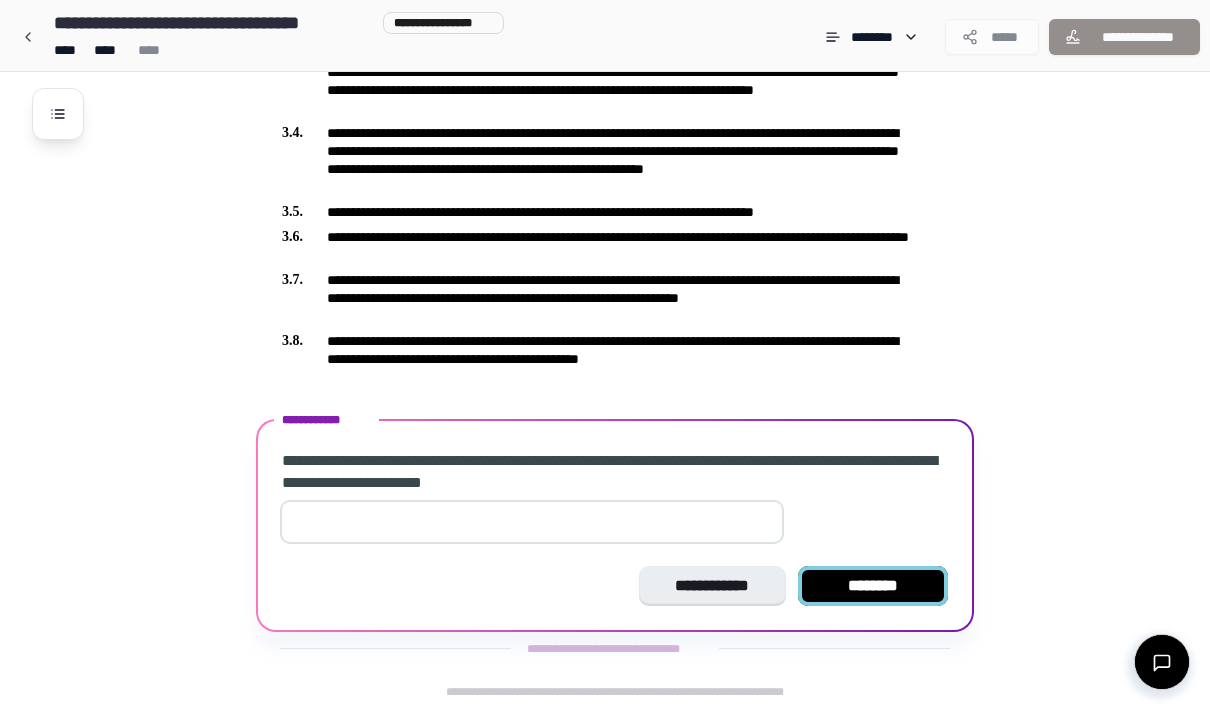 click on "********" at bounding box center (873, 586) 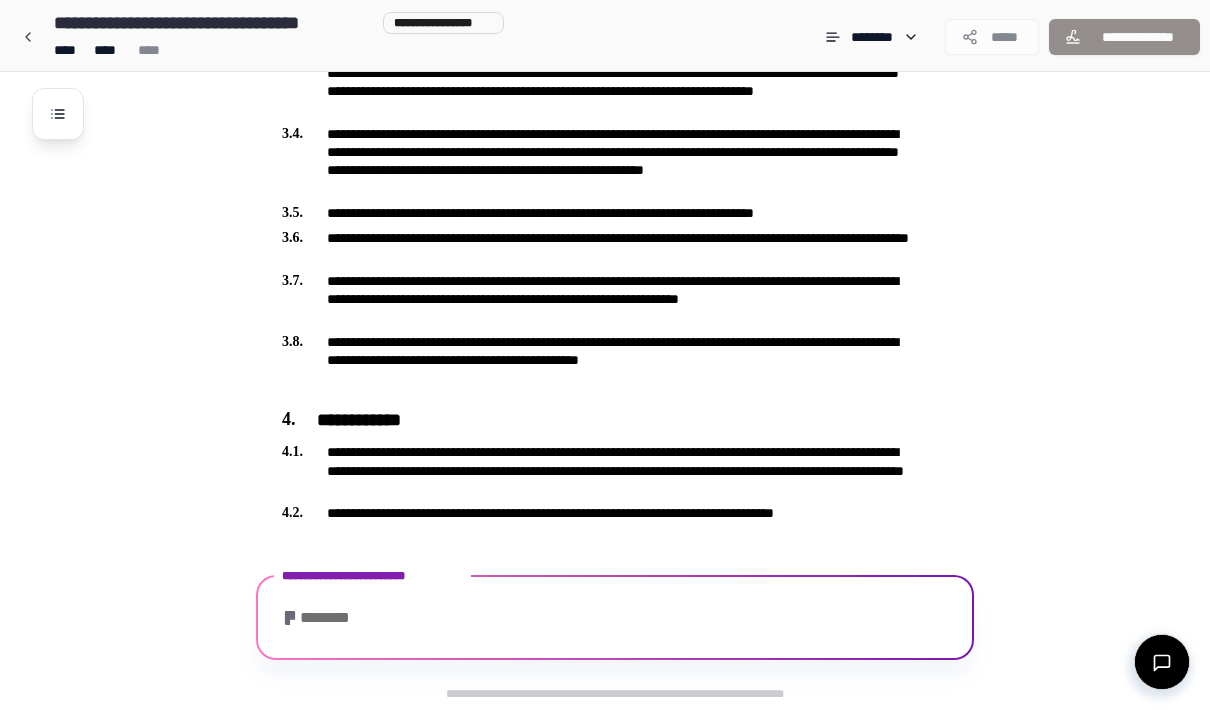scroll, scrollTop: 748, scrollLeft: 0, axis: vertical 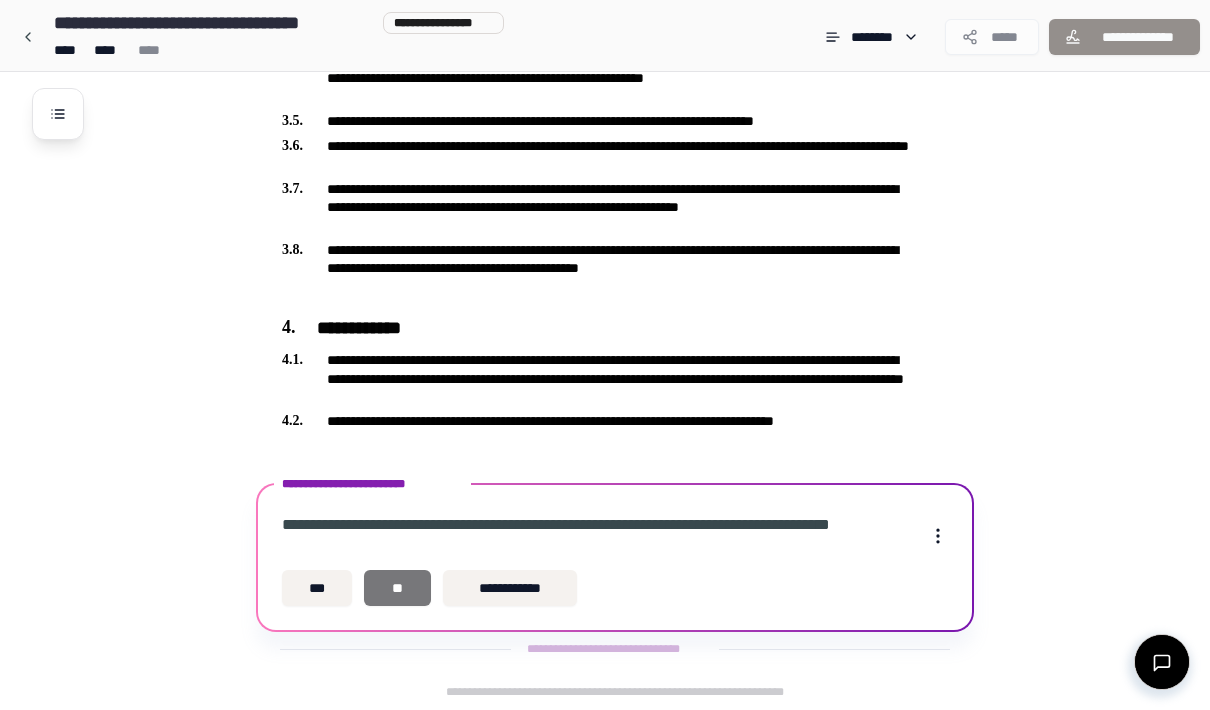 click on "**" at bounding box center (397, 588) 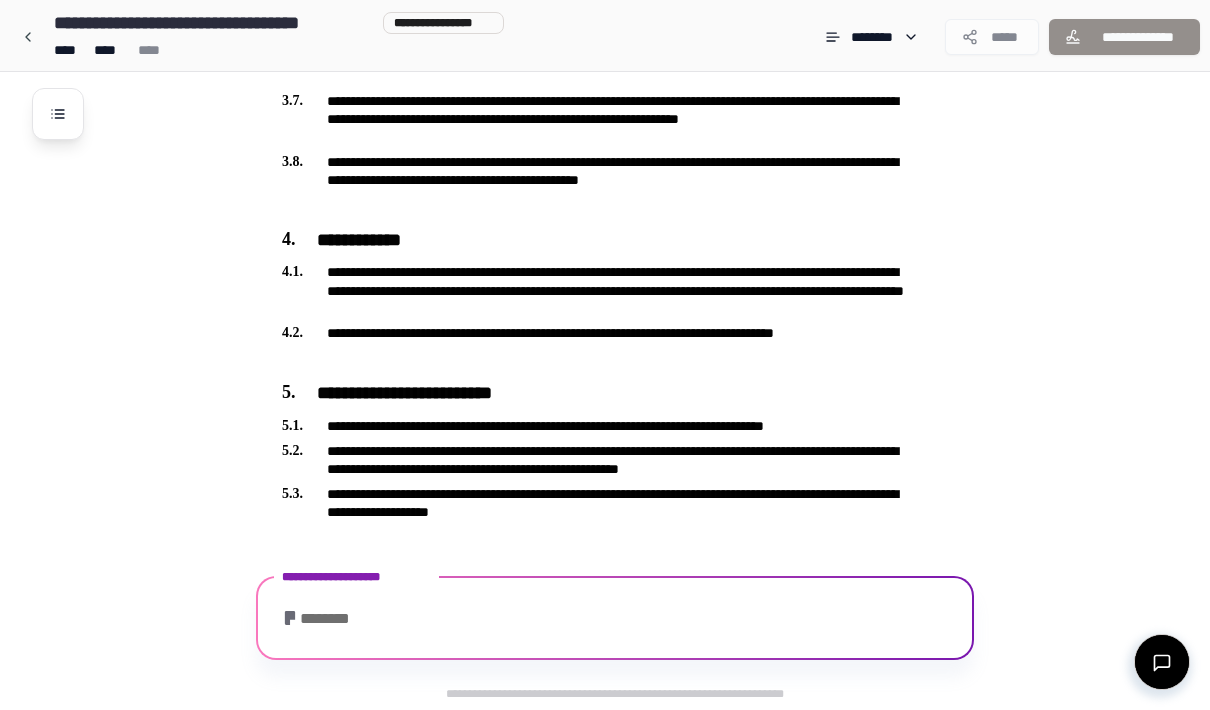 scroll, scrollTop: 907, scrollLeft: 0, axis: vertical 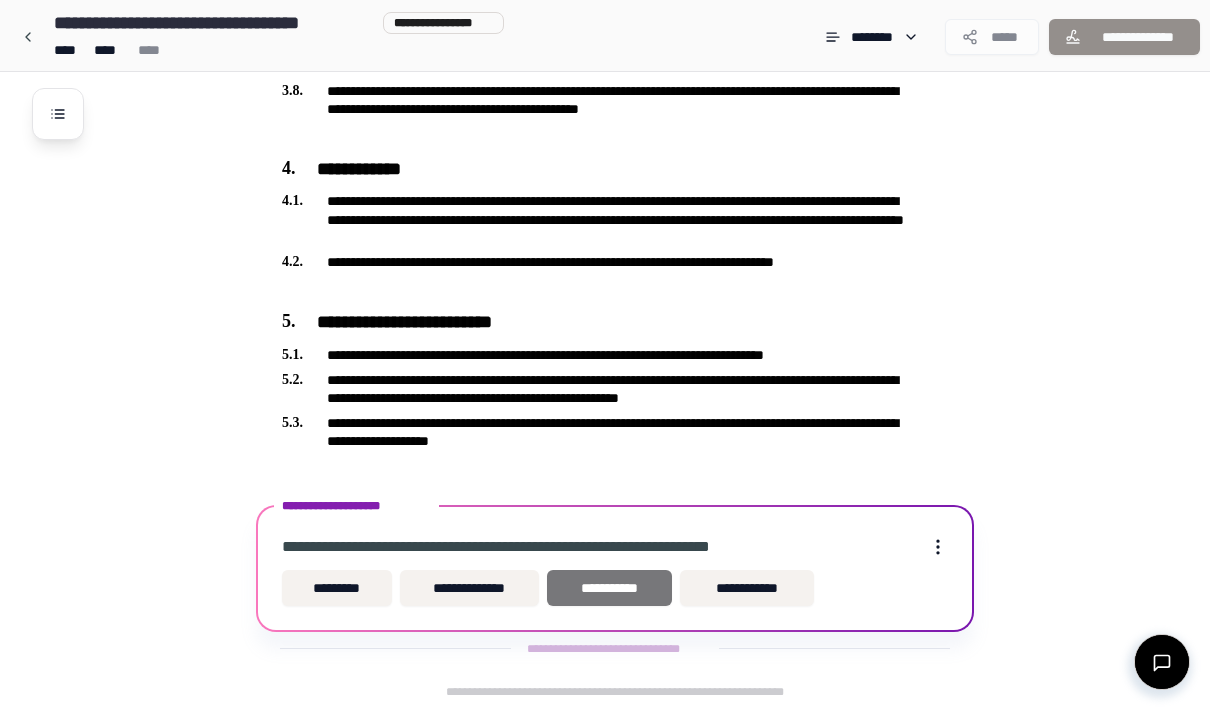 click on "**********" at bounding box center (609, 588) 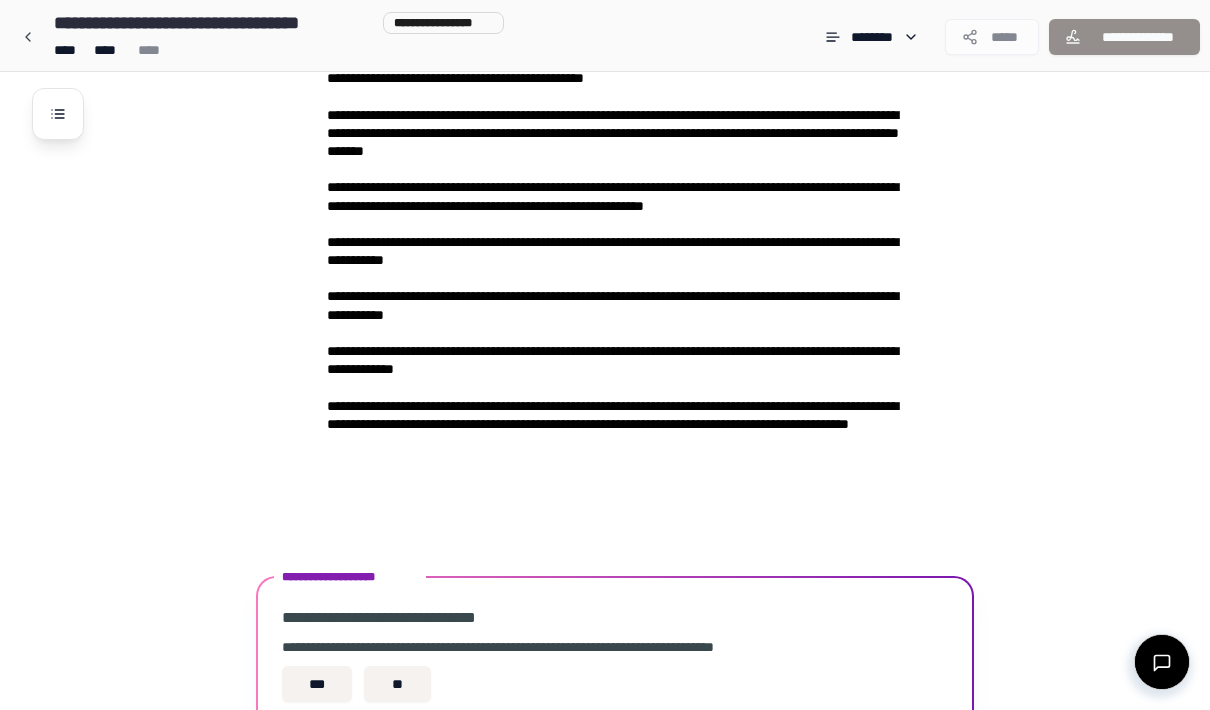 scroll, scrollTop: 2661, scrollLeft: 0, axis: vertical 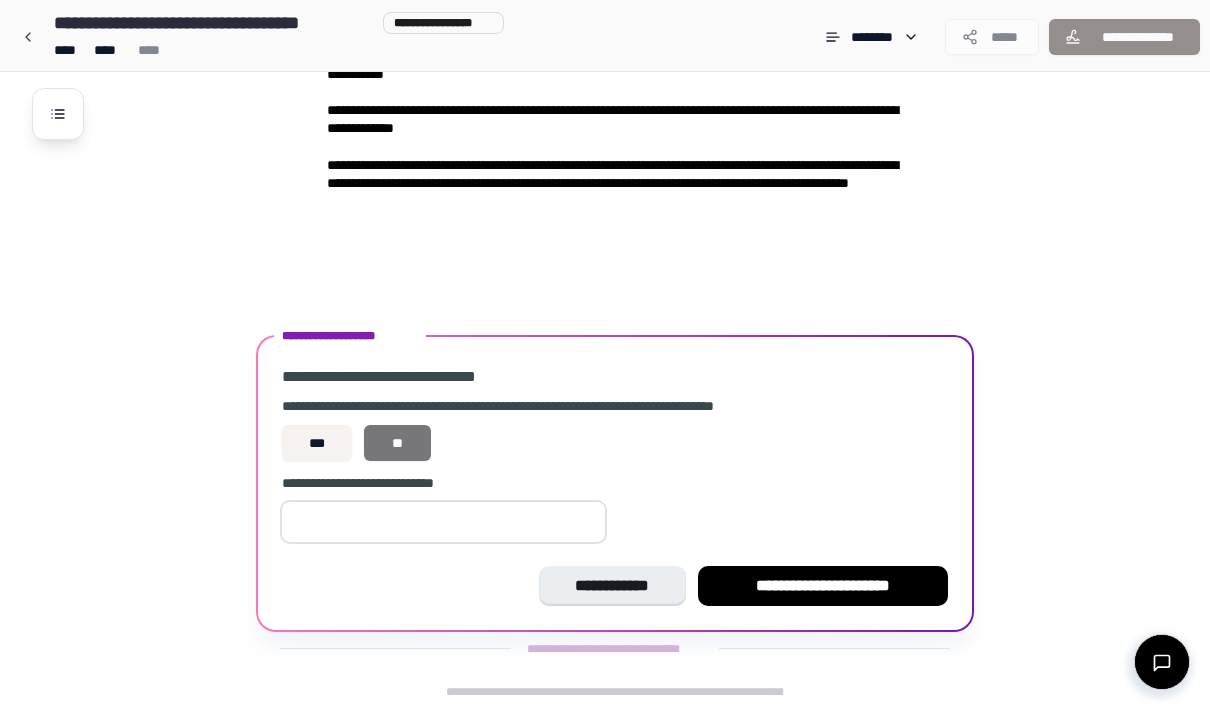 click on "**" at bounding box center (397, 443) 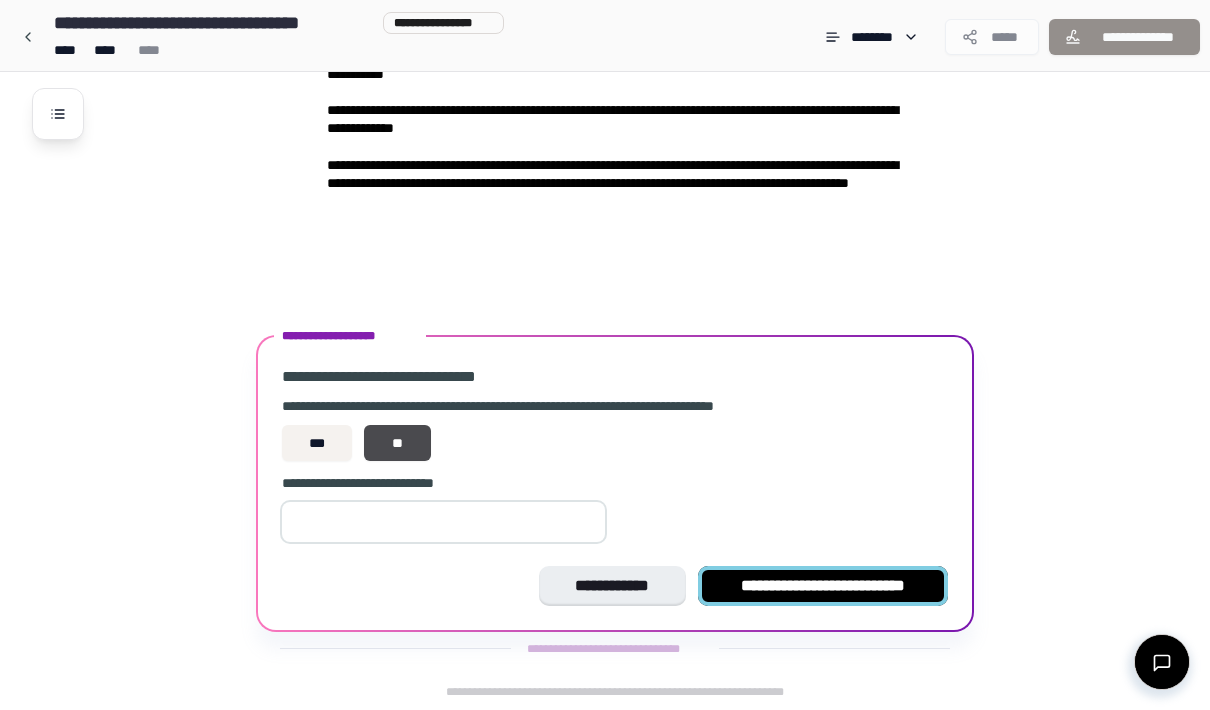 click on "**********" at bounding box center [823, 586] 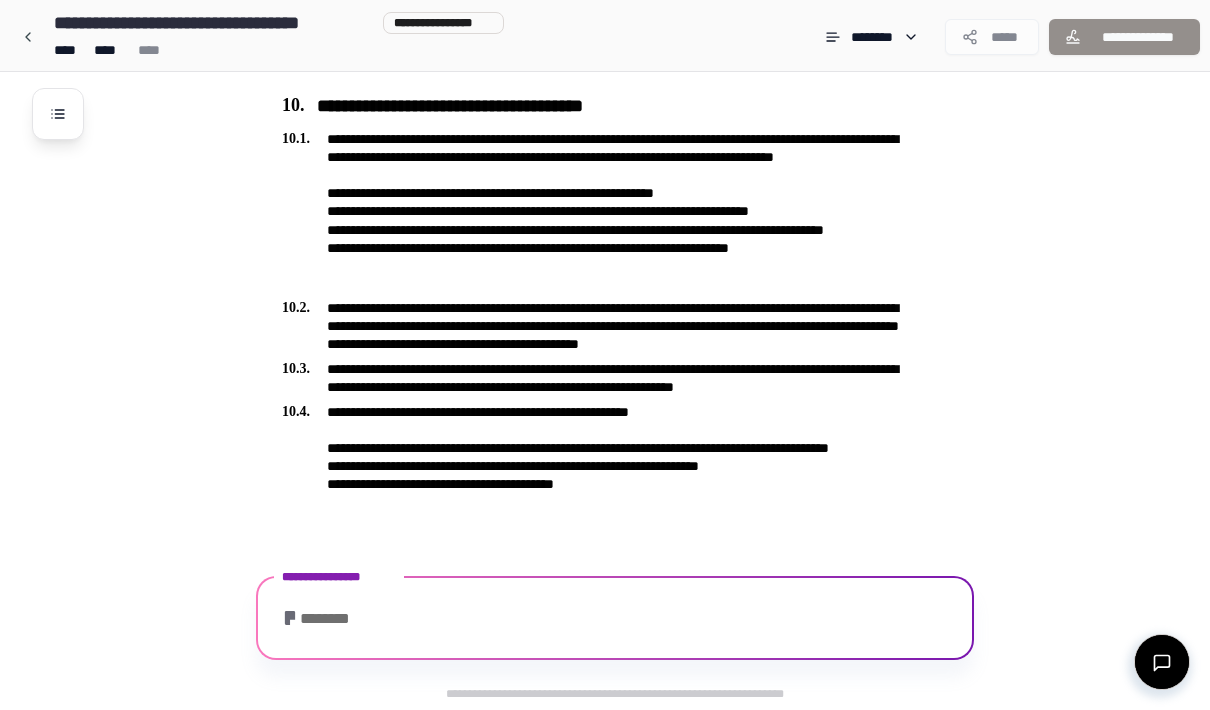 scroll, scrollTop: 3152, scrollLeft: 0, axis: vertical 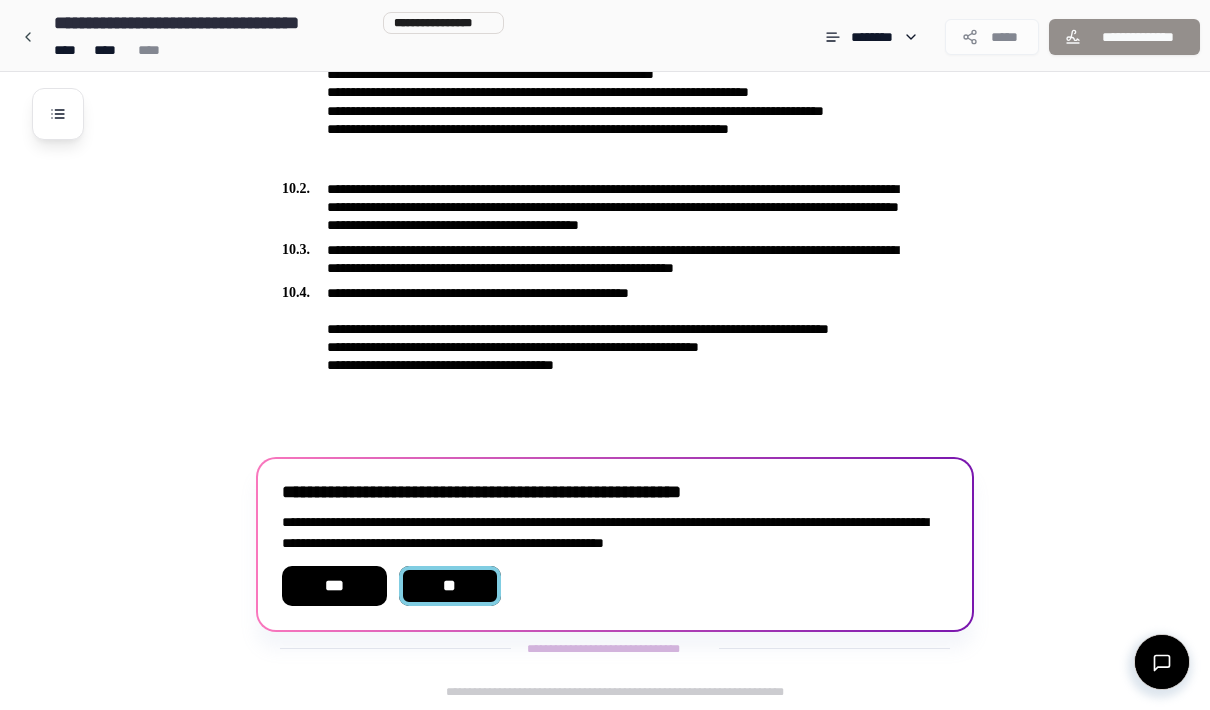 click on "**" at bounding box center [450, 586] 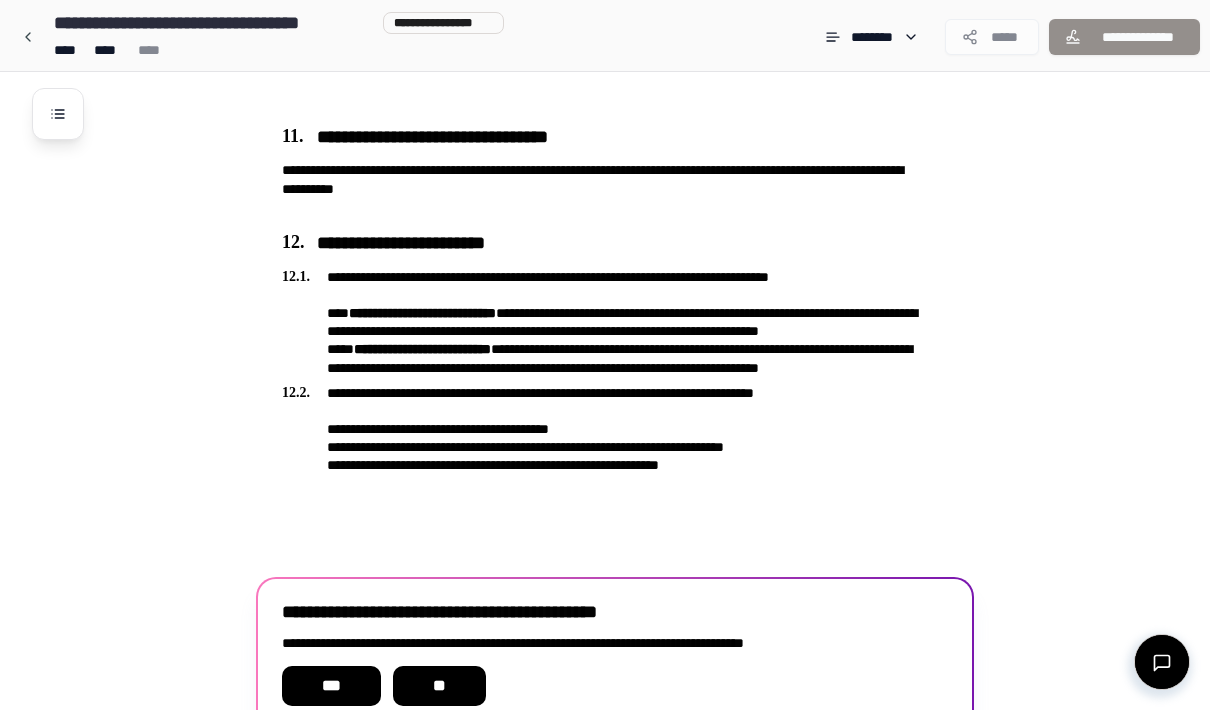 scroll, scrollTop: 3556, scrollLeft: 0, axis: vertical 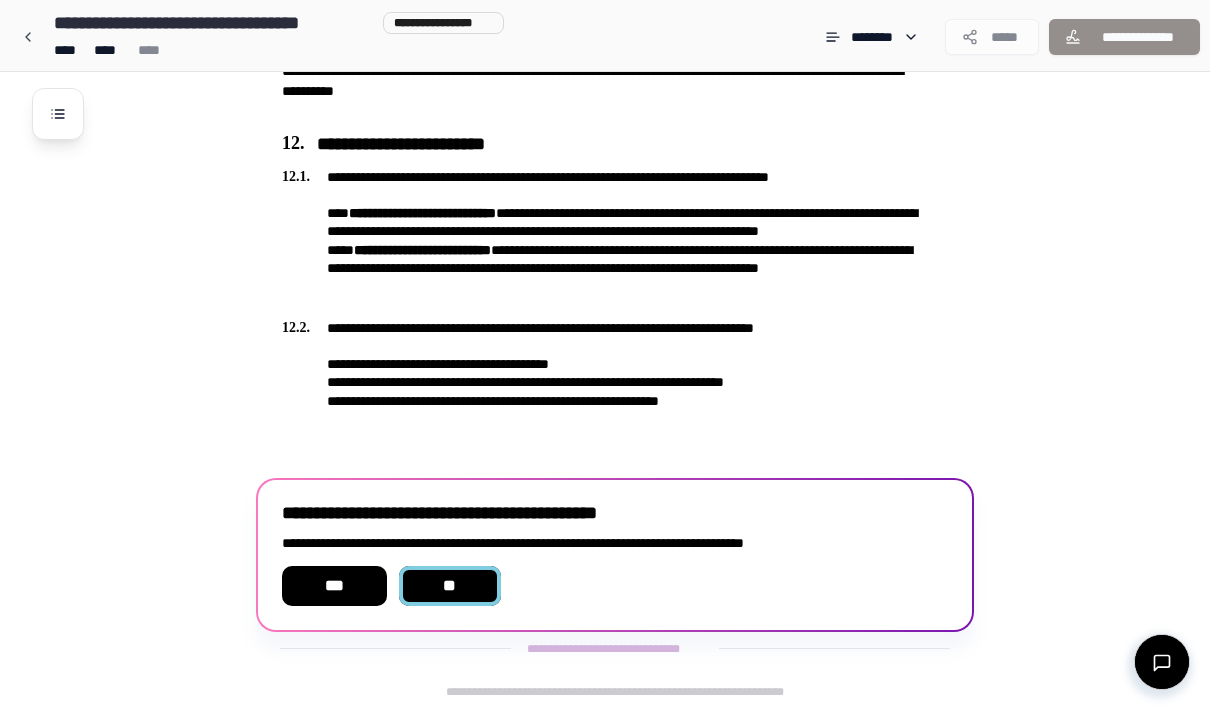 click on "**" at bounding box center (450, 586) 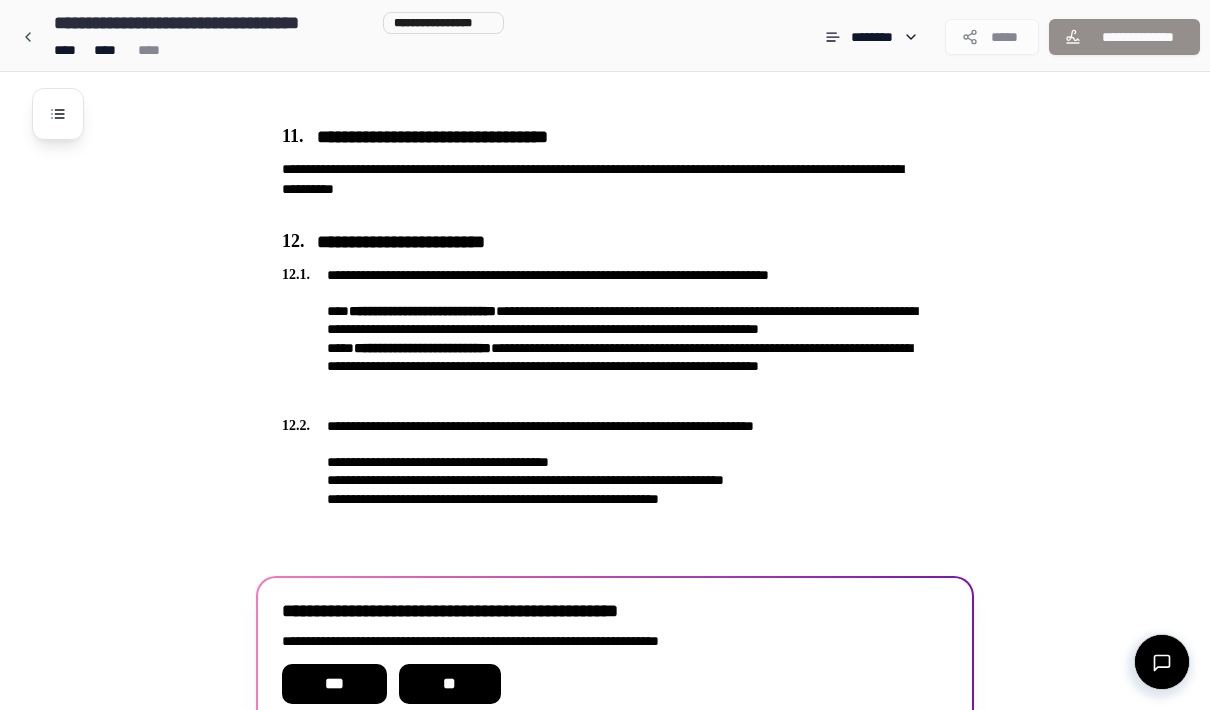 scroll, scrollTop: 3556, scrollLeft: 0, axis: vertical 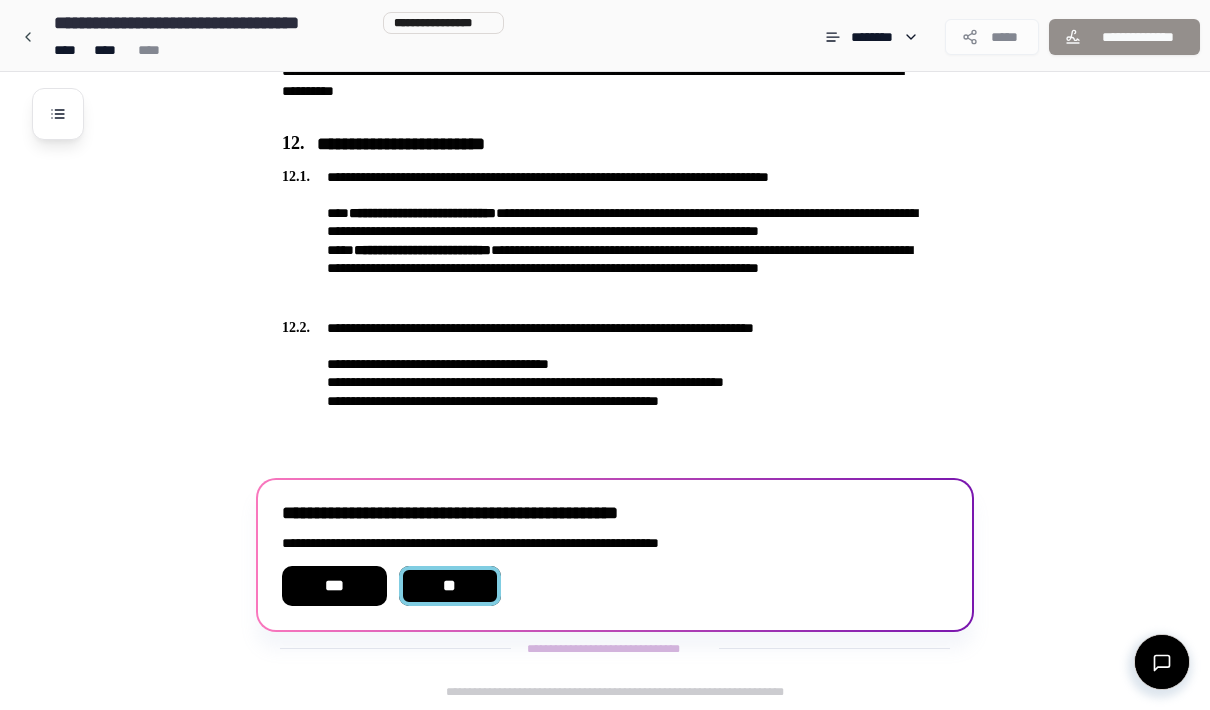 click on "**" at bounding box center [450, 586] 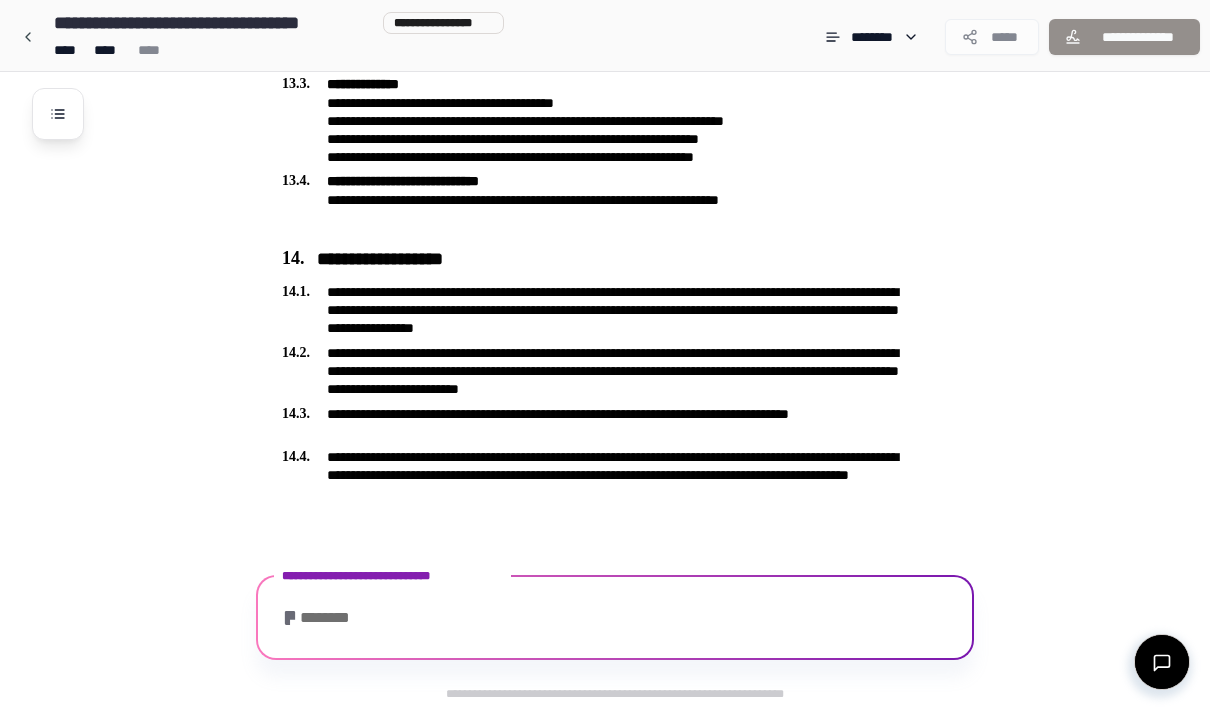 scroll, scrollTop: 4393, scrollLeft: 0, axis: vertical 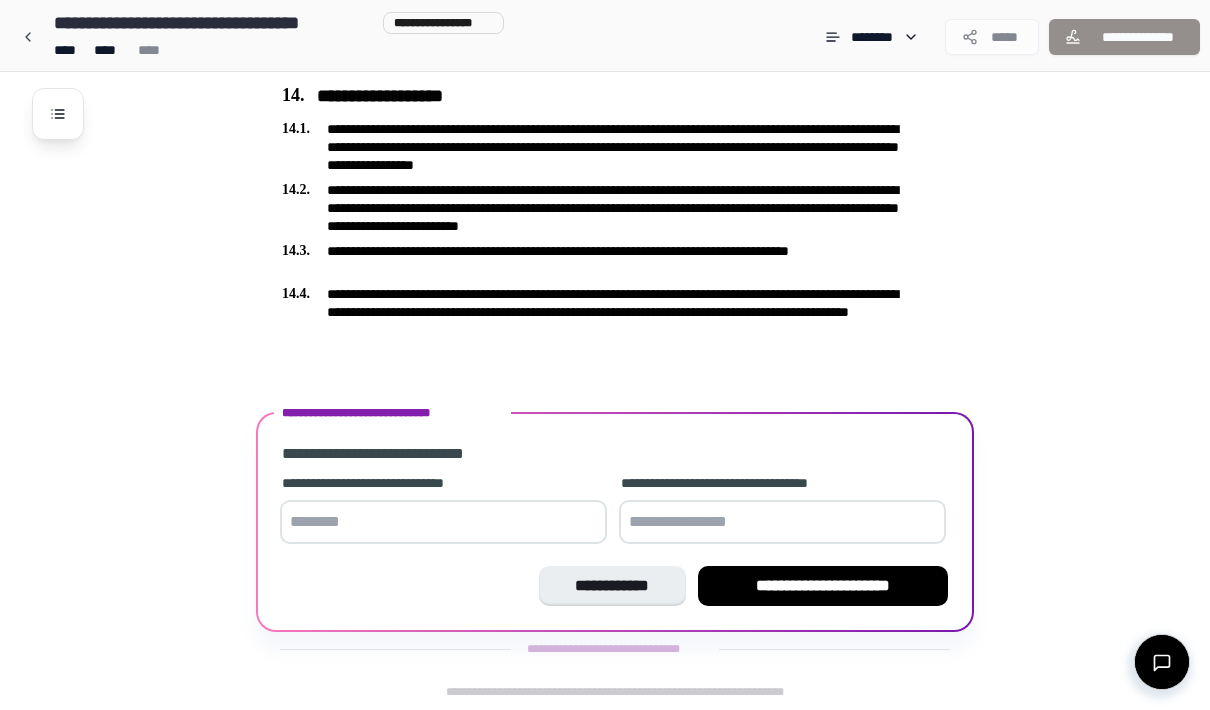 click at bounding box center [443, 522] 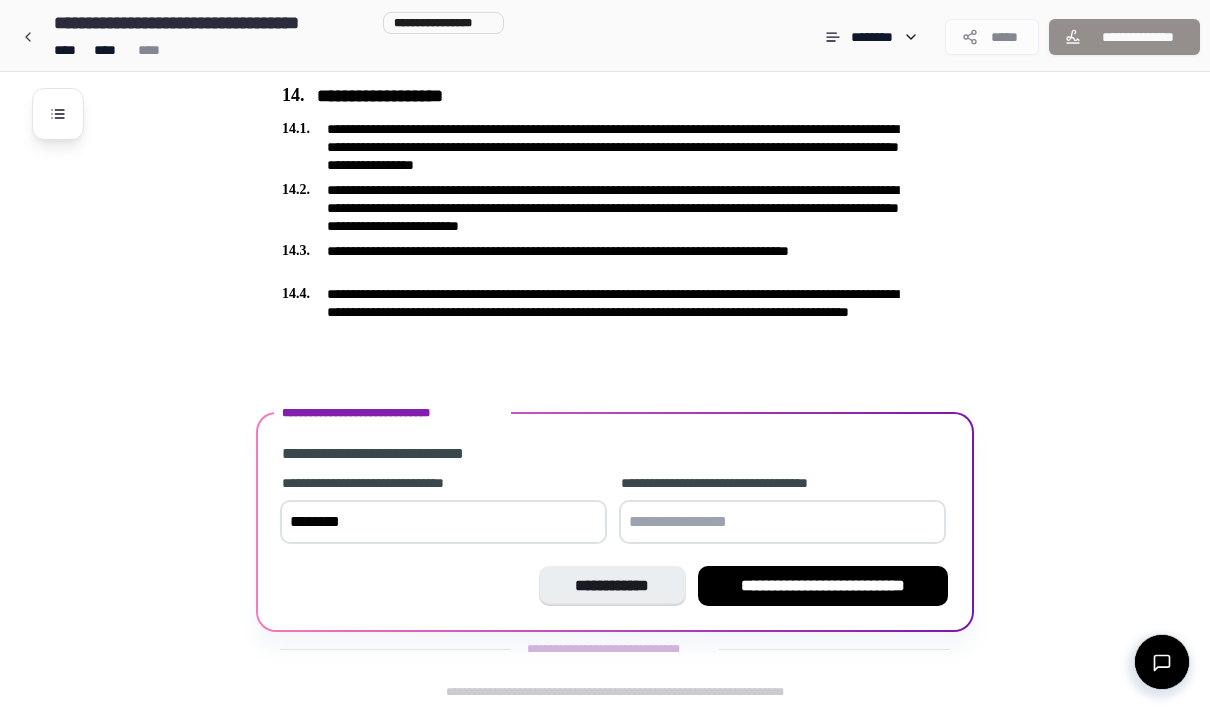 type on "********" 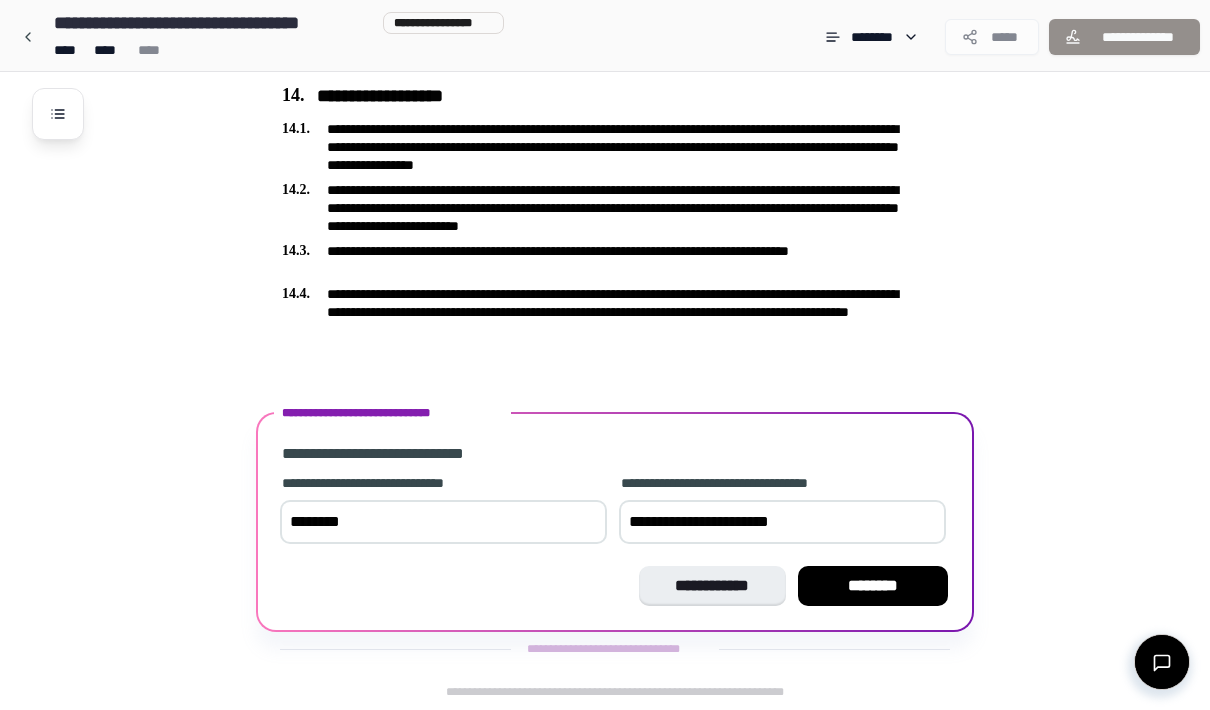 type on "**********" 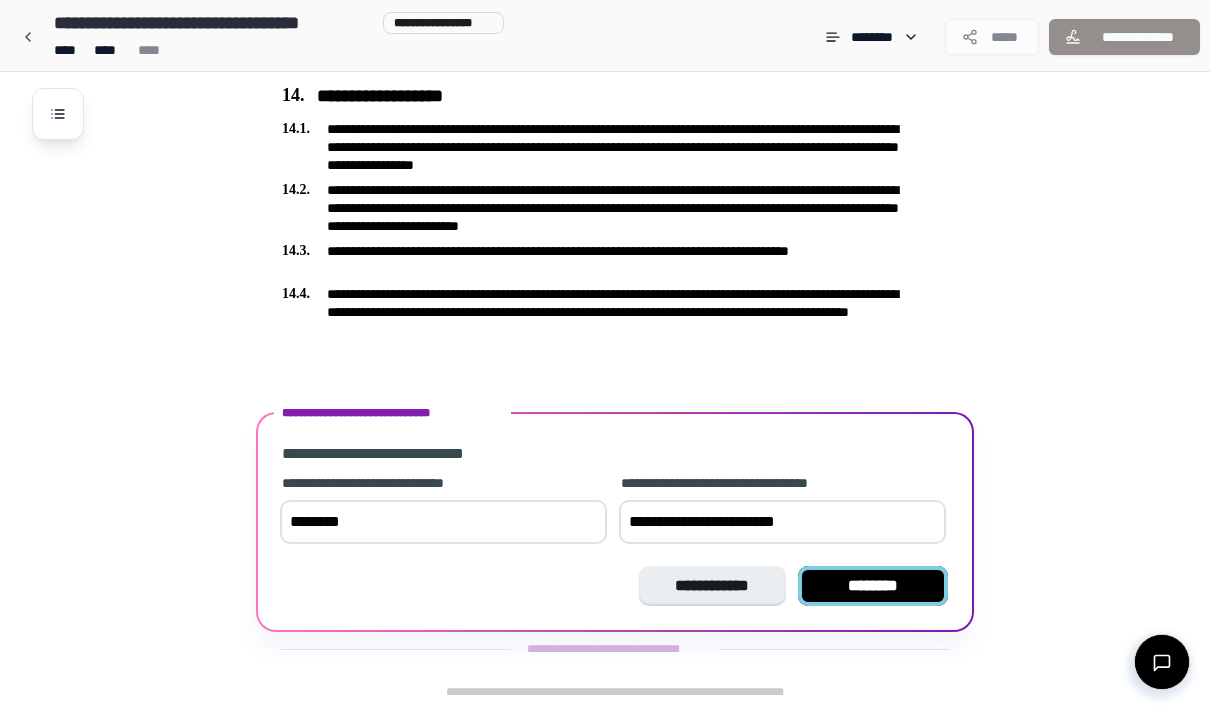 click on "********" at bounding box center [873, 586] 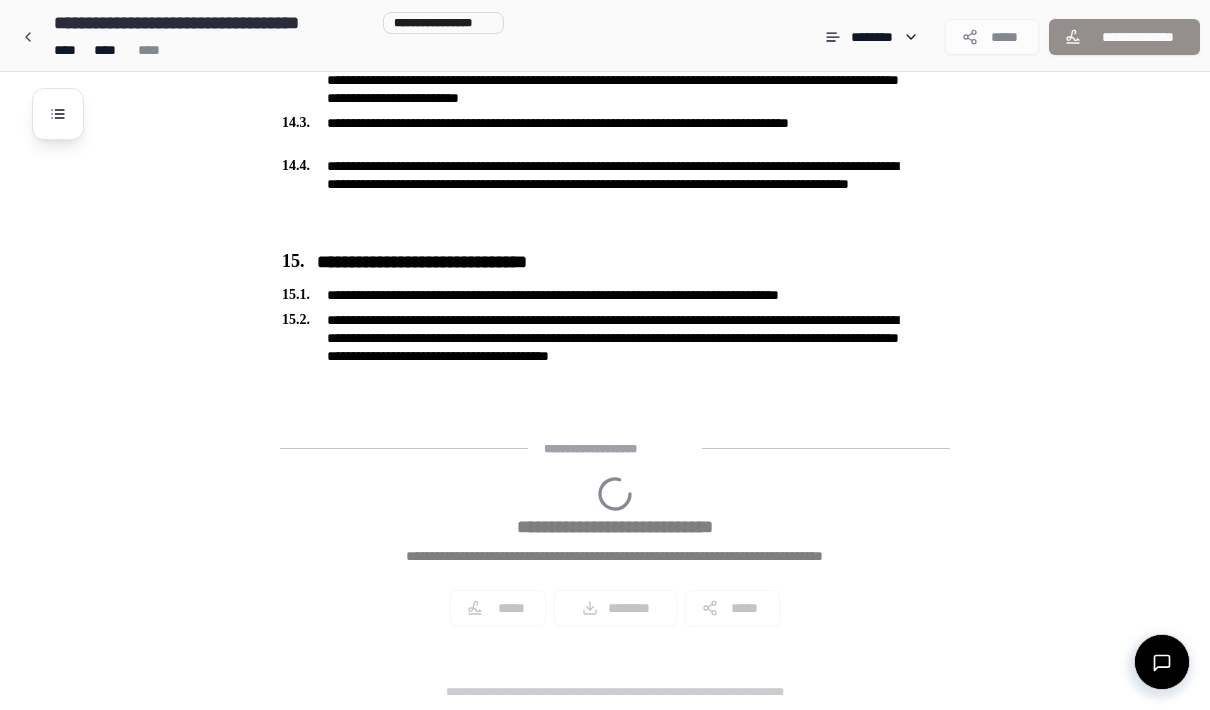 scroll, scrollTop: 4655, scrollLeft: 0, axis: vertical 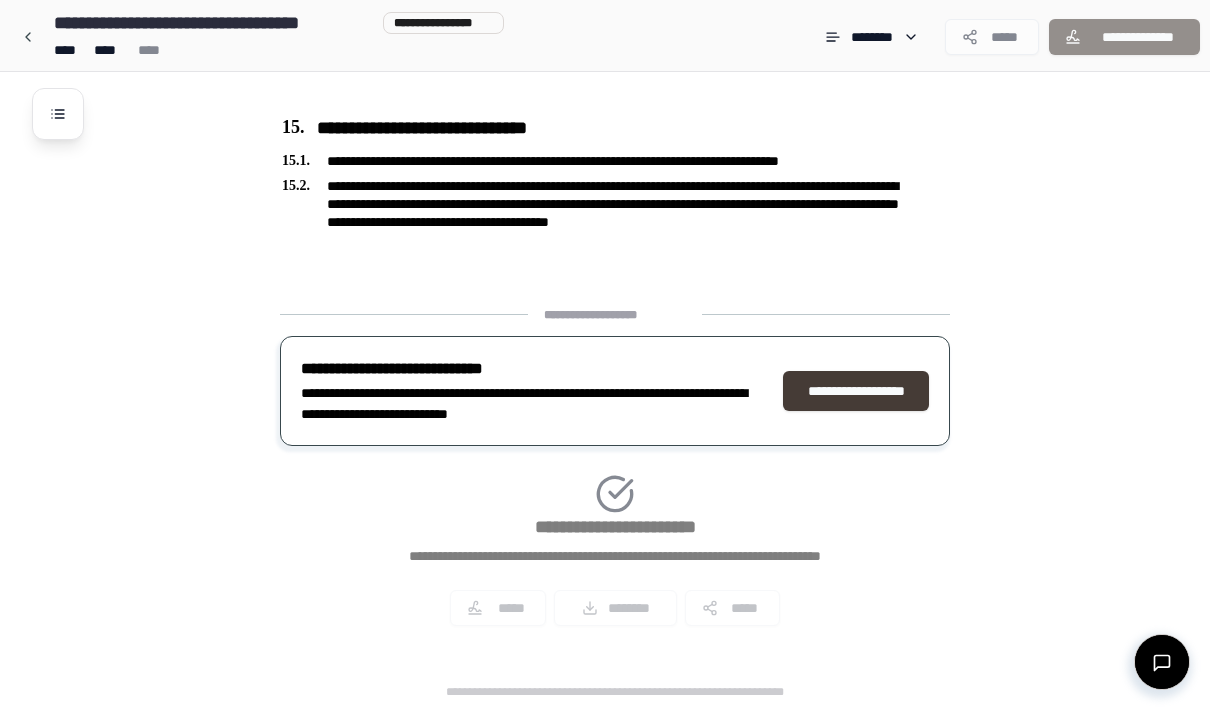 click on "**********" at bounding box center [856, 391] 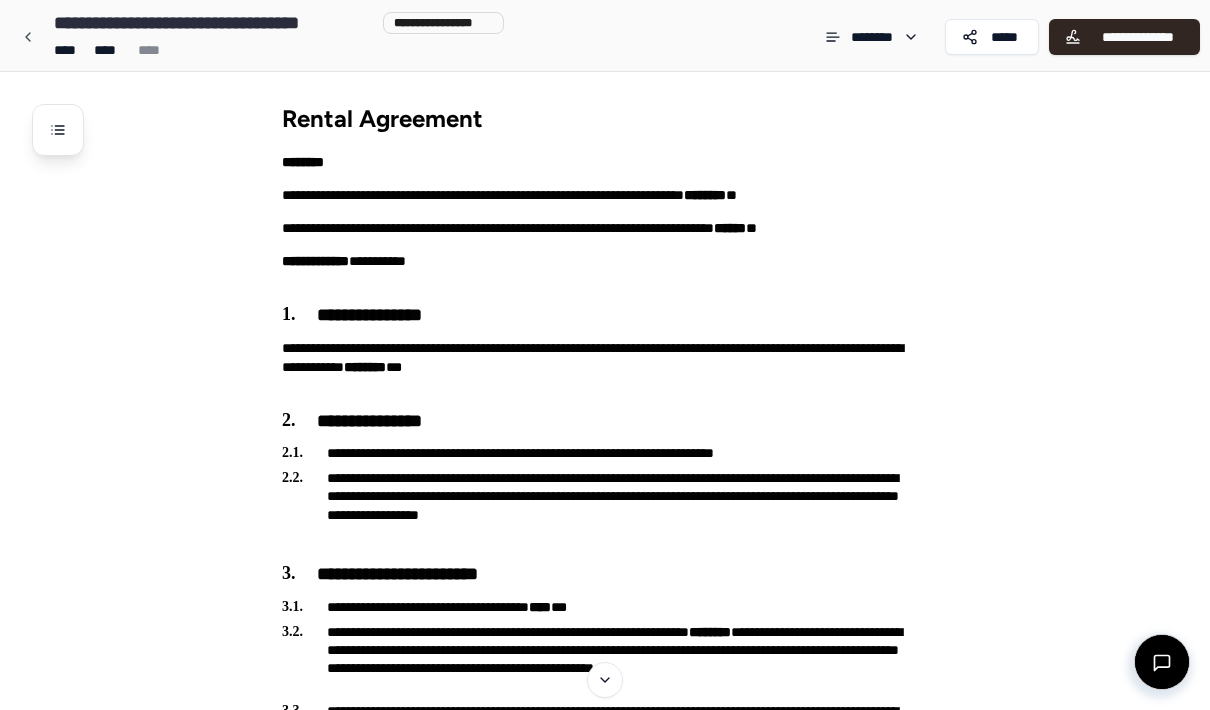scroll, scrollTop: 0, scrollLeft: 0, axis: both 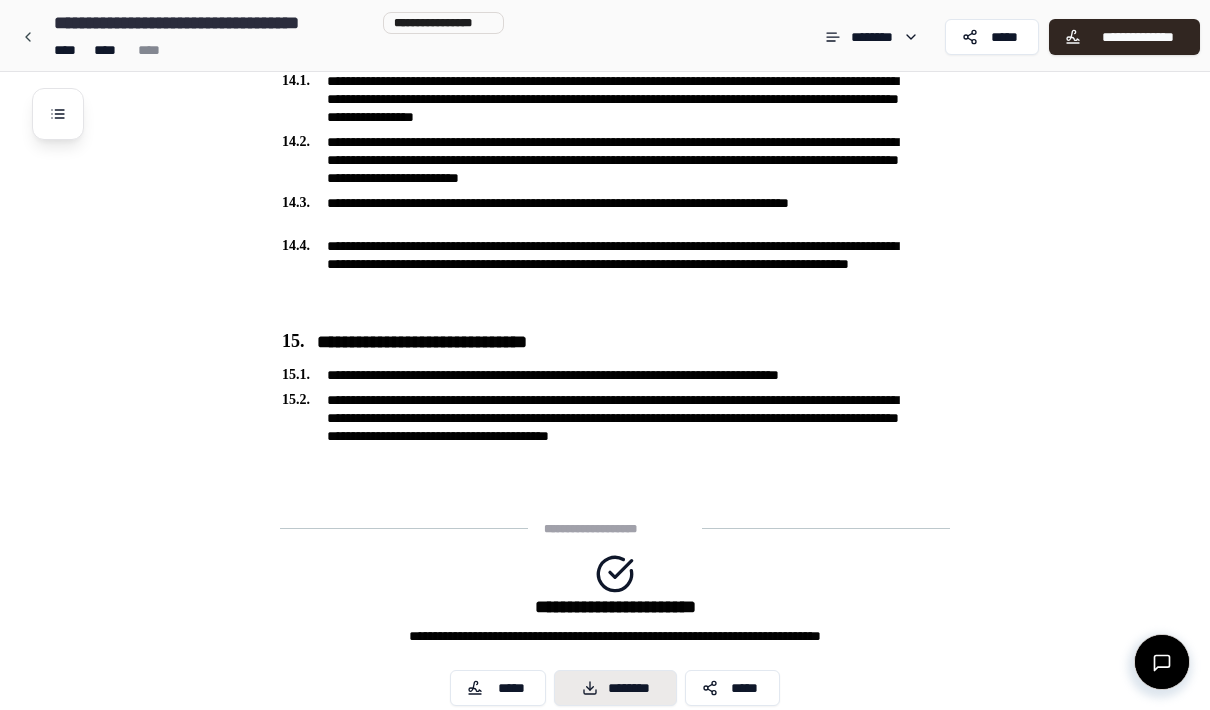 click on "********" at bounding box center [615, 688] 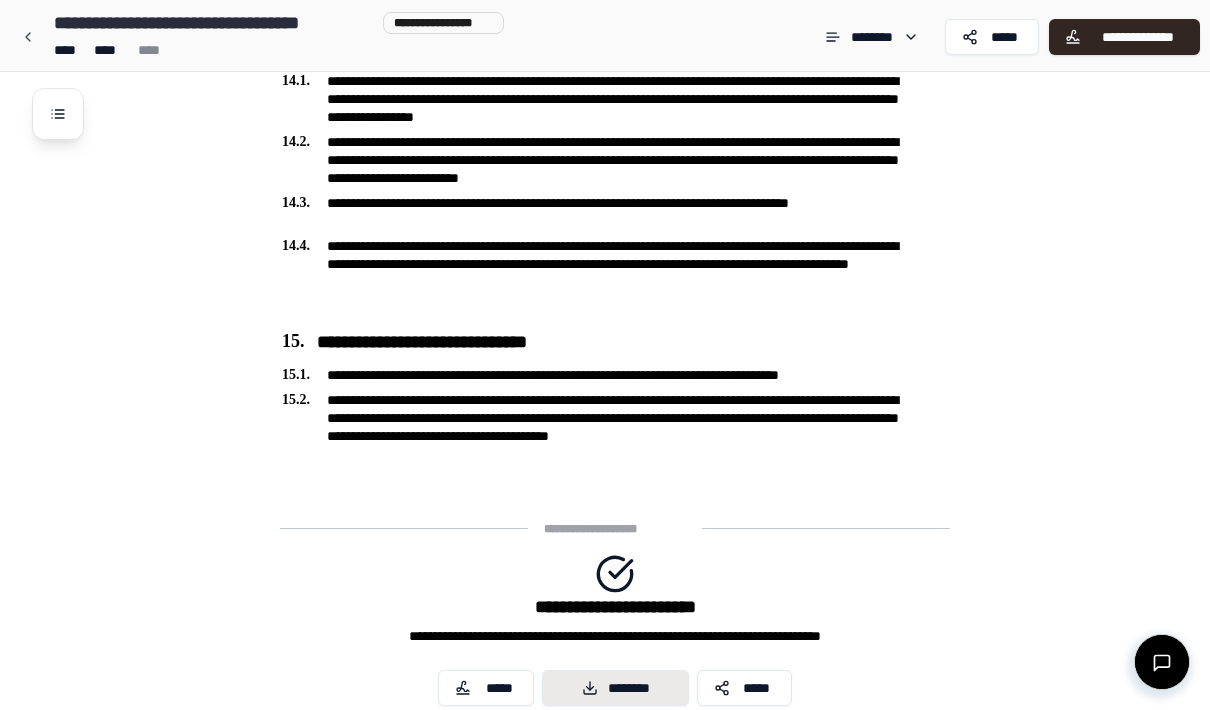 scroll, scrollTop: 4521, scrollLeft: 0, axis: vertical 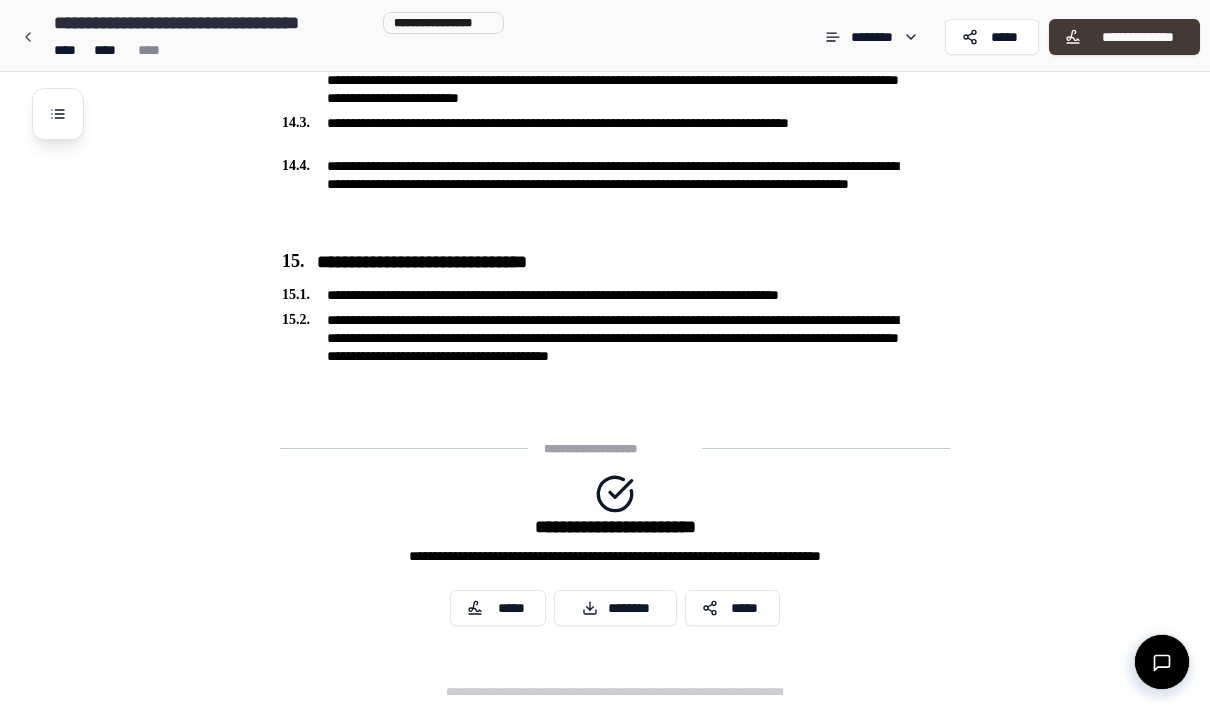 click on "**********" at bounding box center [1137, 37] 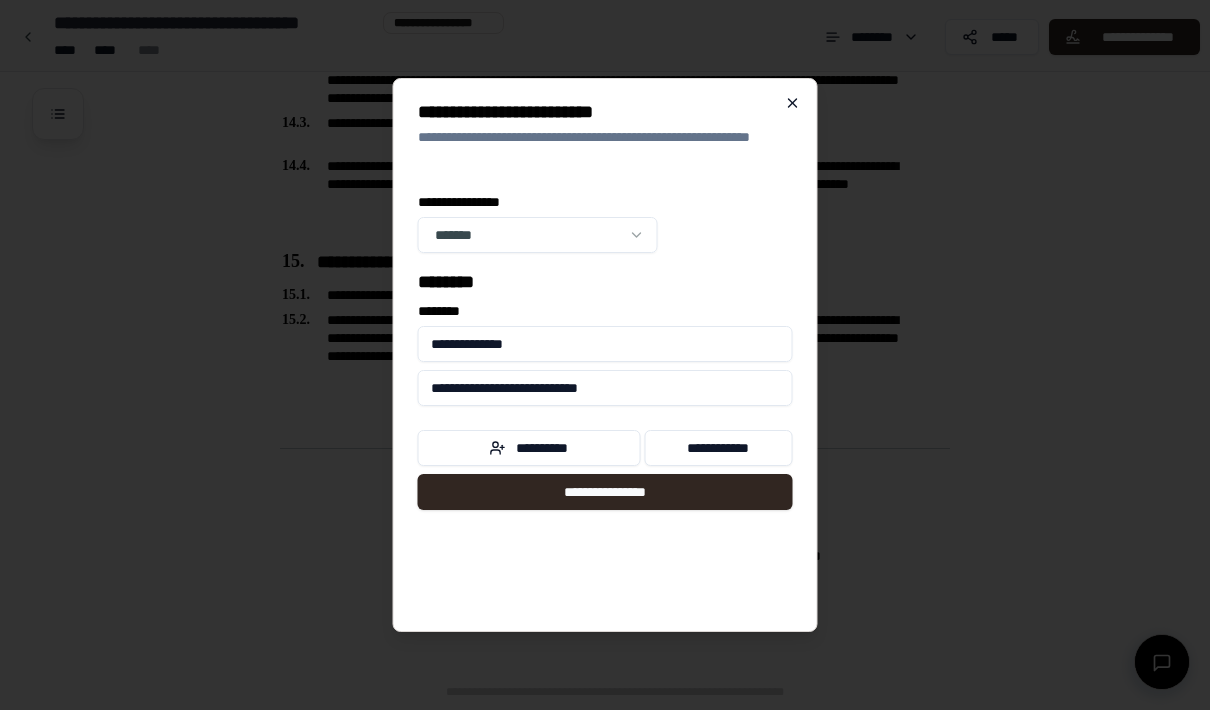 click 